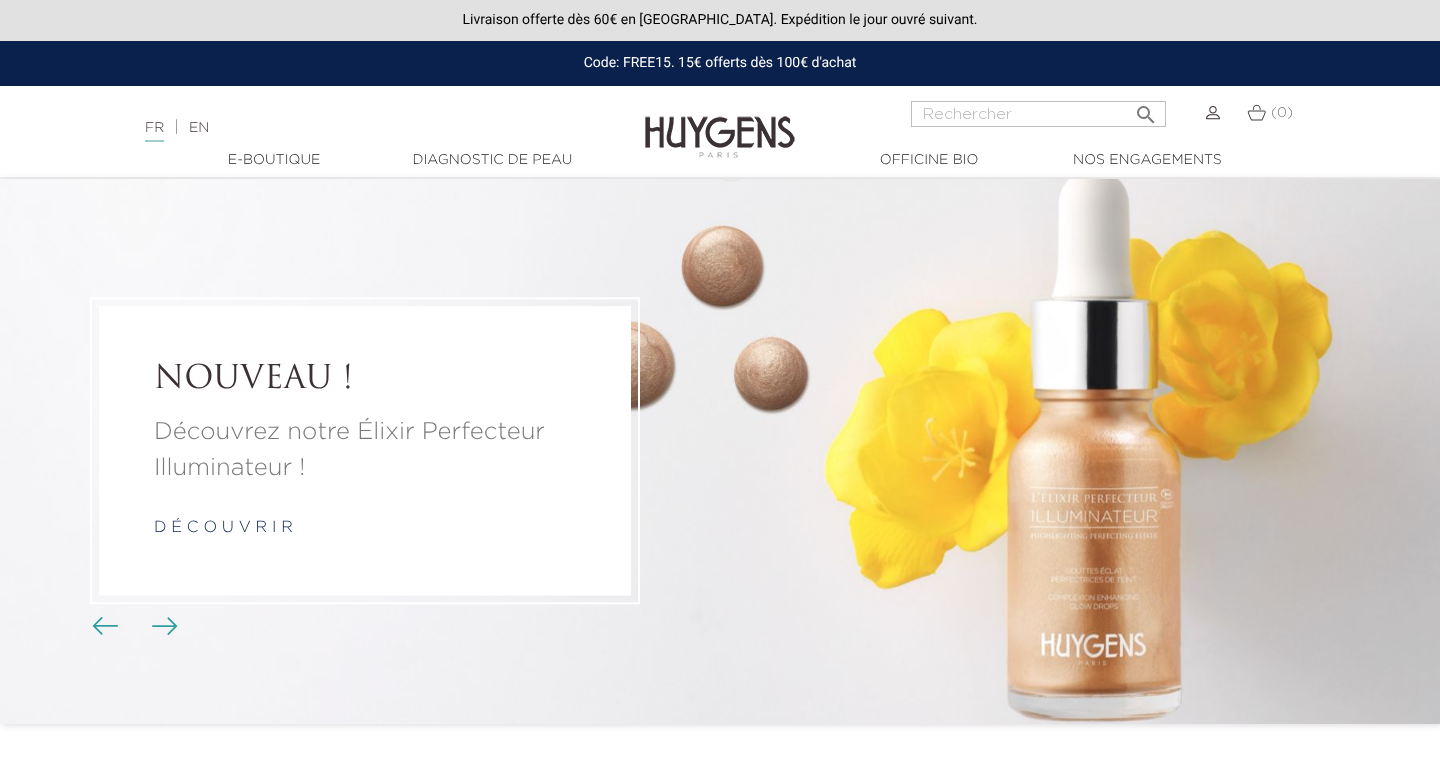 scroll, scrollTop: 0, scrollLeft: 0, axis: both 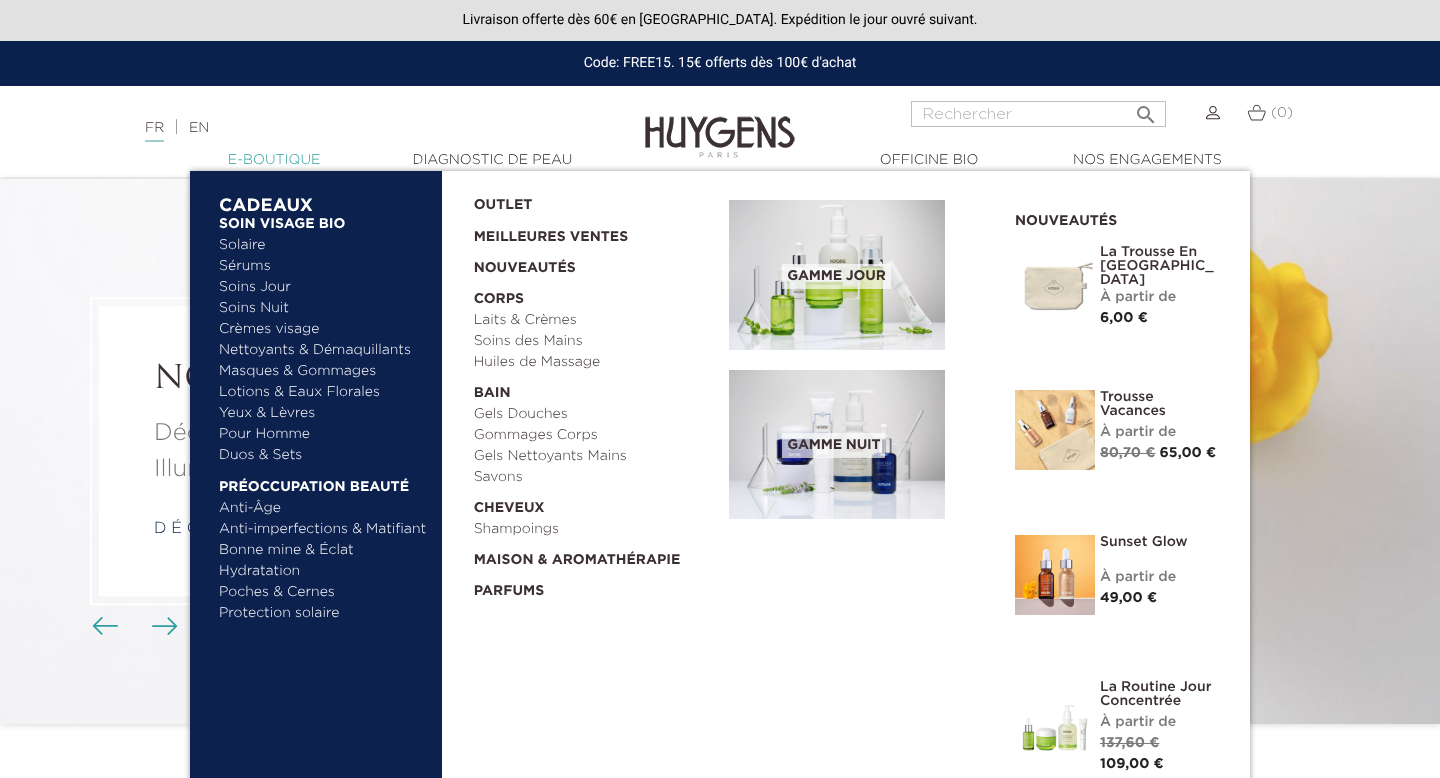click on "

E-Boutique" at bounding box center (274, 160) 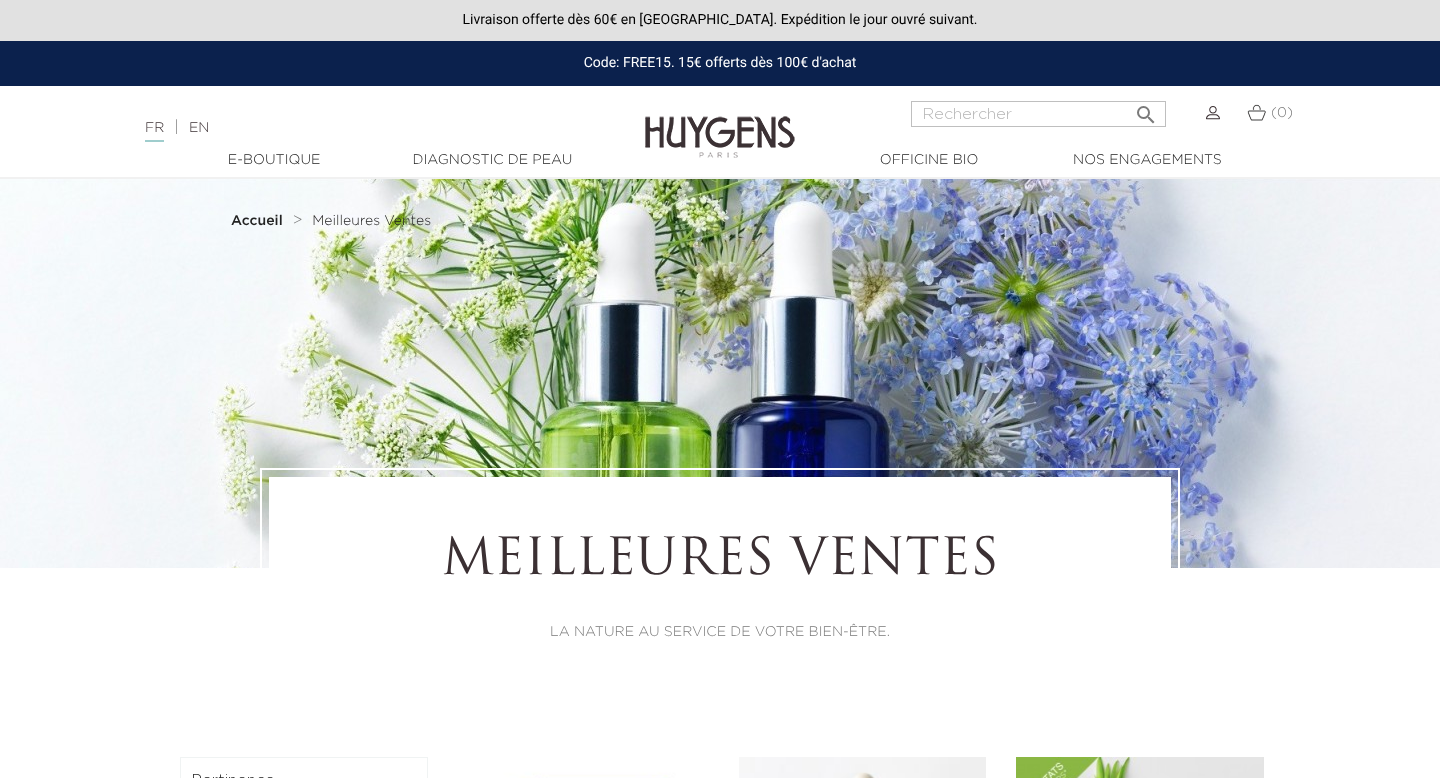 scroll, scrollTop: 0, scrollLeft: 0, axis: both 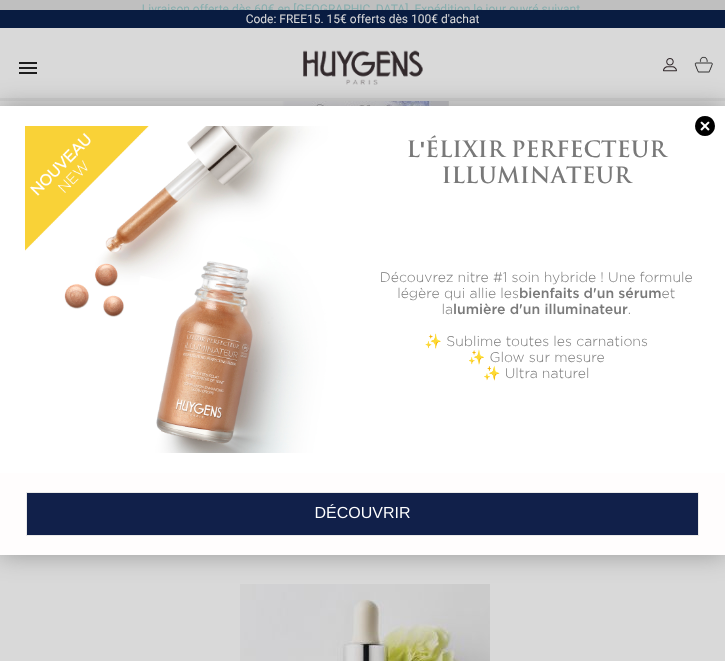 click at bounding box center [705, 126] 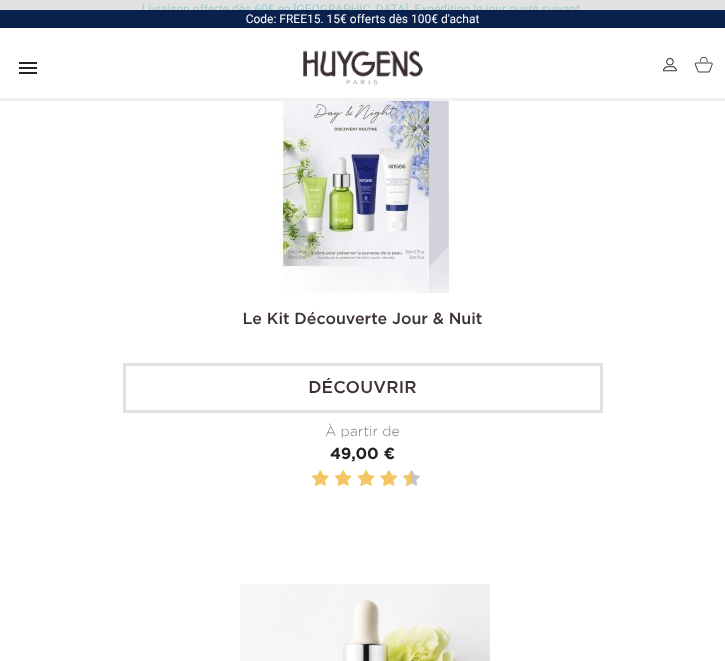 click on "" at bounding box center [28, 68] 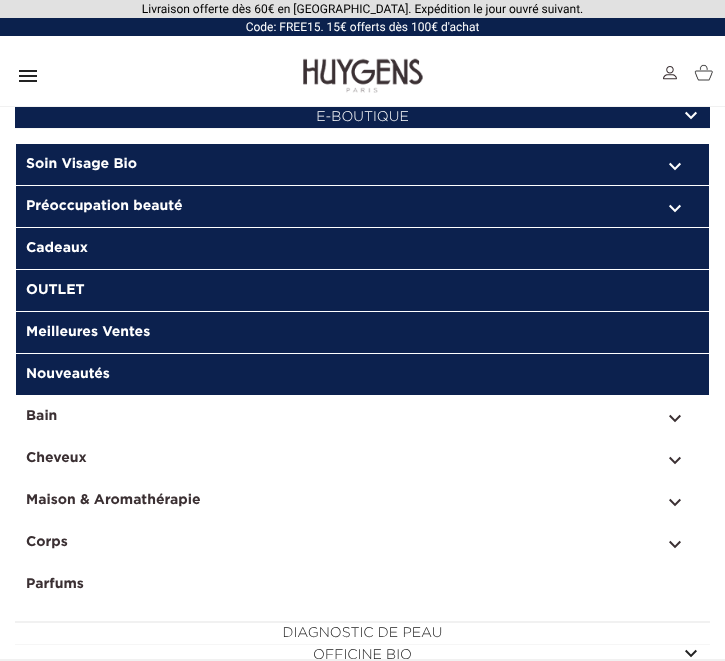 click on "

Préoccupation beauté" at bounding box center (362, 207) 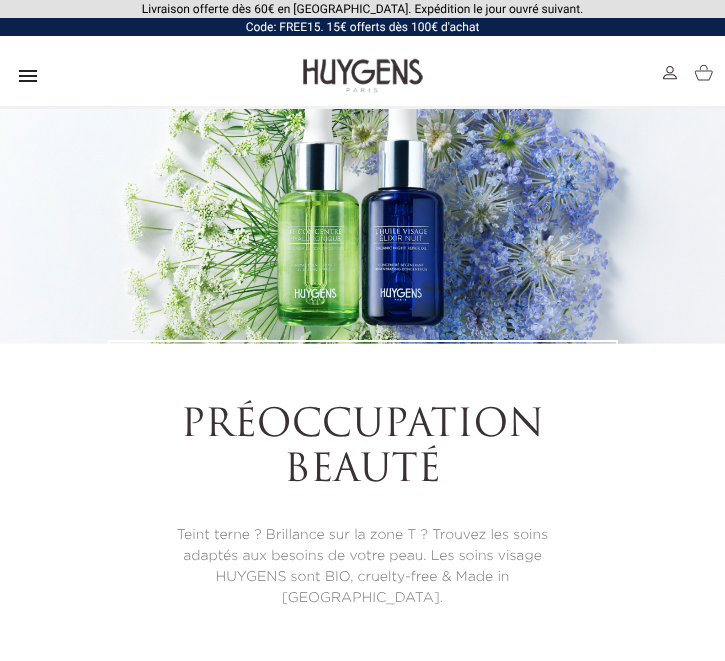 scroll, scrollTop: 0, scrollLeft: 0, axis: both 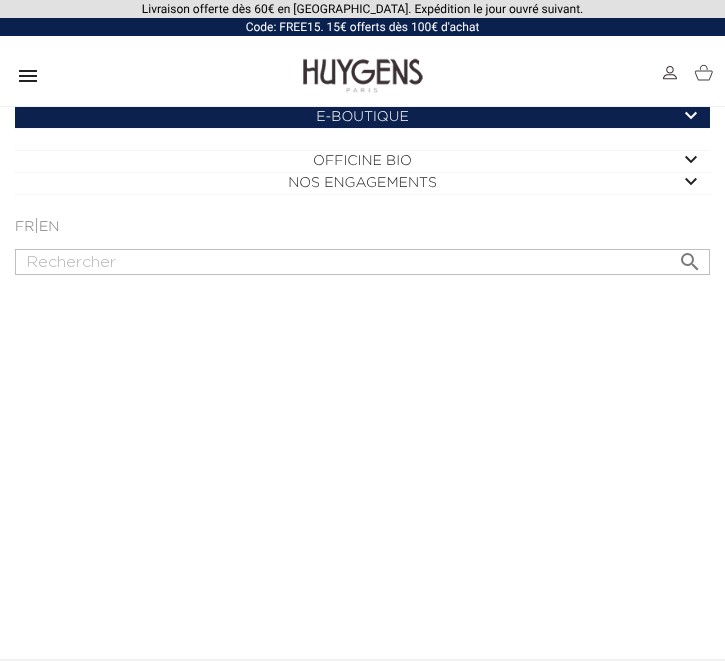 click on "Diagnostic de peau" at bounding box center [362, 140] 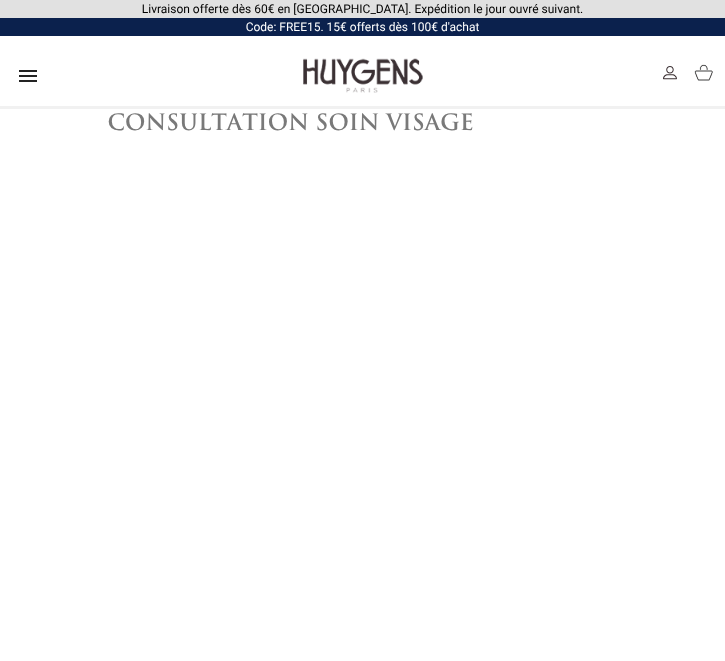 scroll, scrollTop: 0, scrollLeft: 0, axis: both 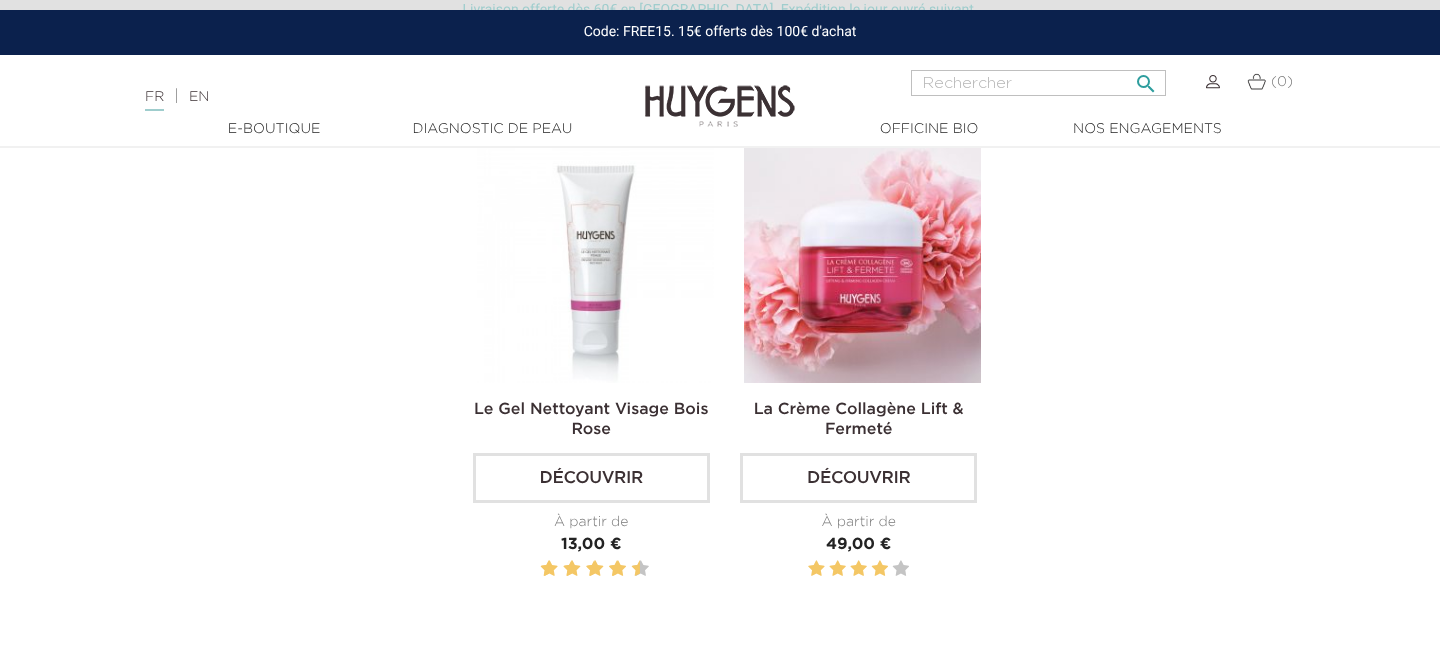 click at bounding box center (1038, 83) 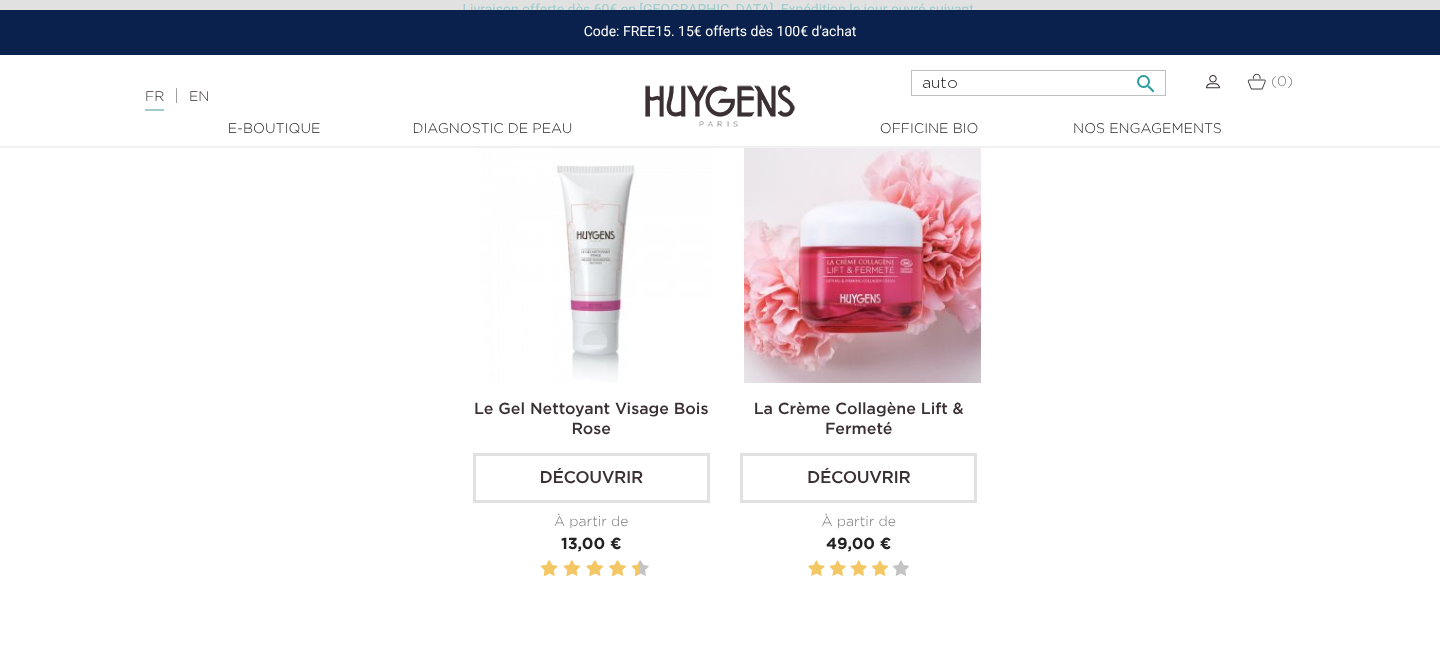 type on "auto" 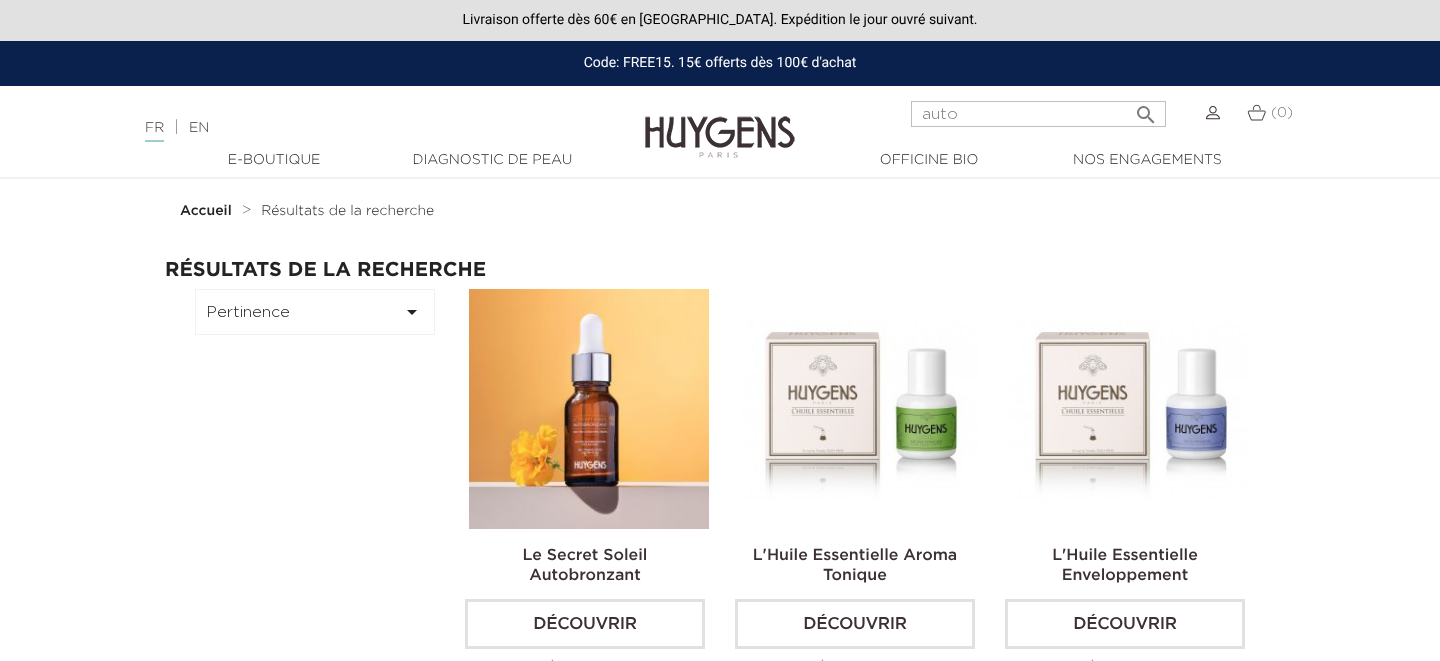 scroll, scrollTop: 0, scrollLeft: 0, axis: both 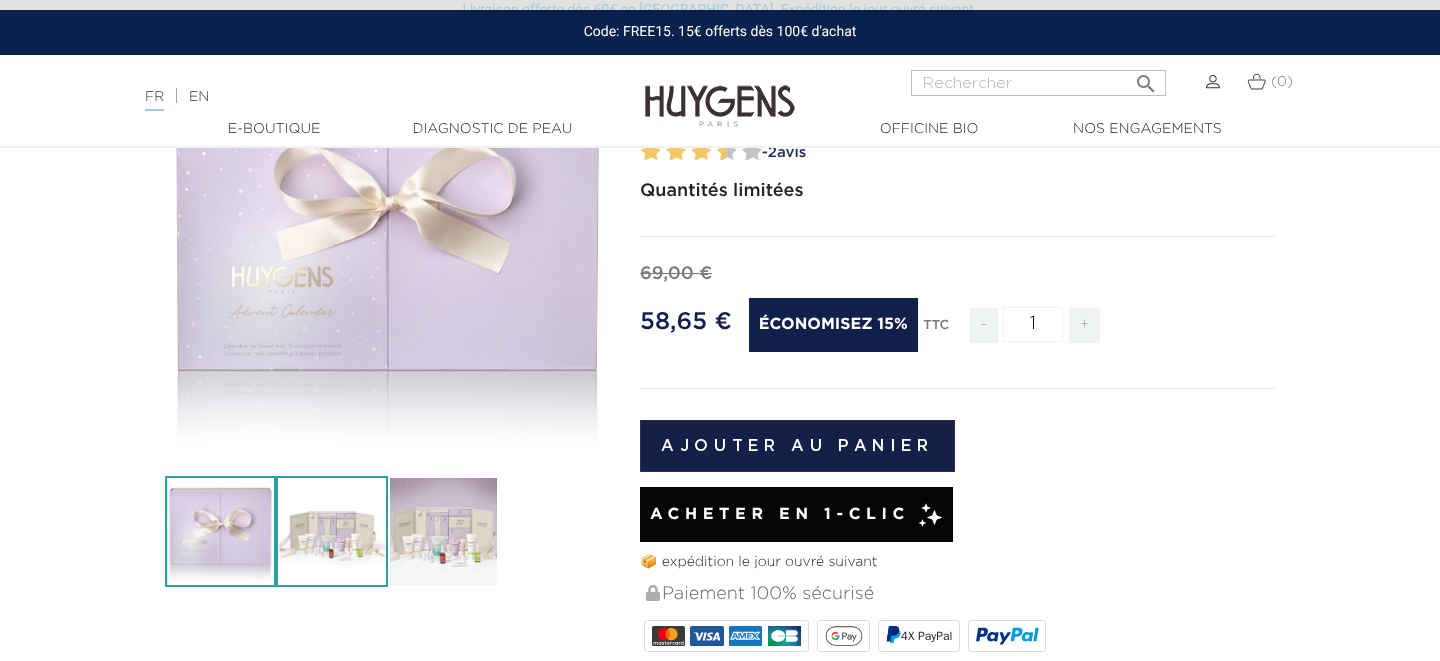click at bounding box center [331, 531] 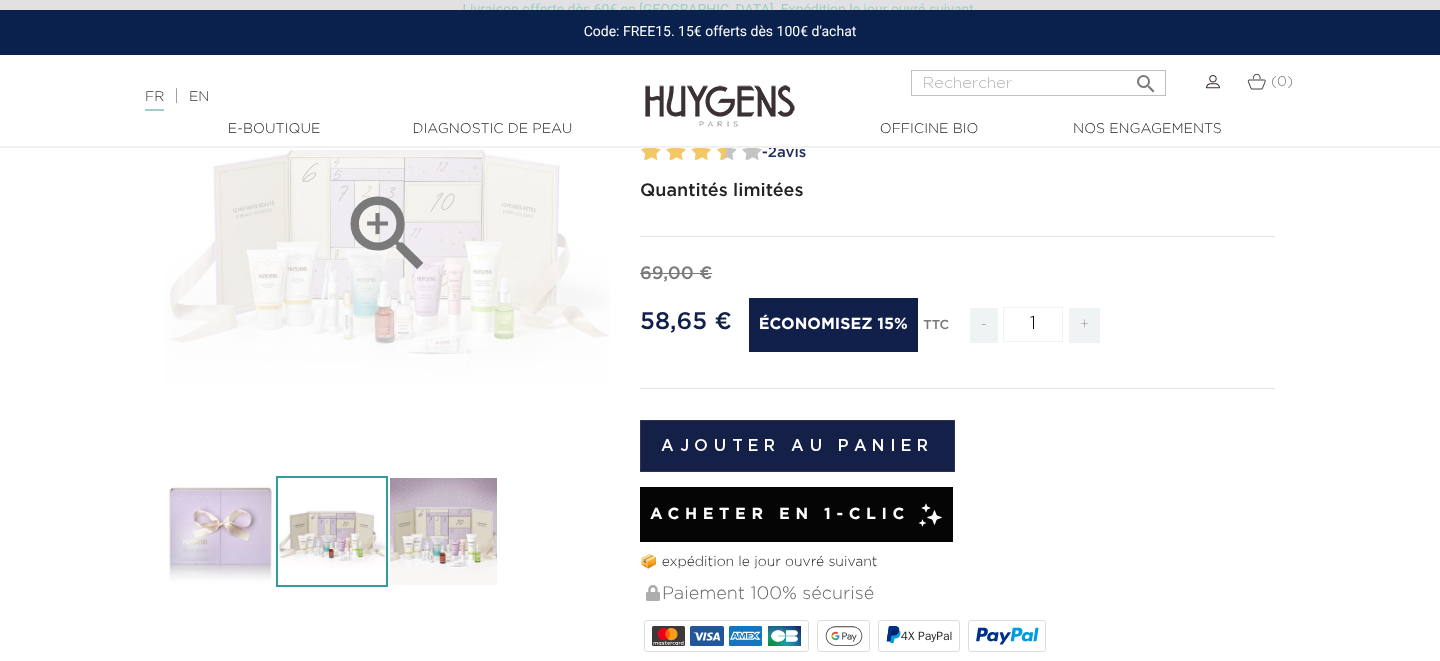 click on "" at bounding box center [388, 234] 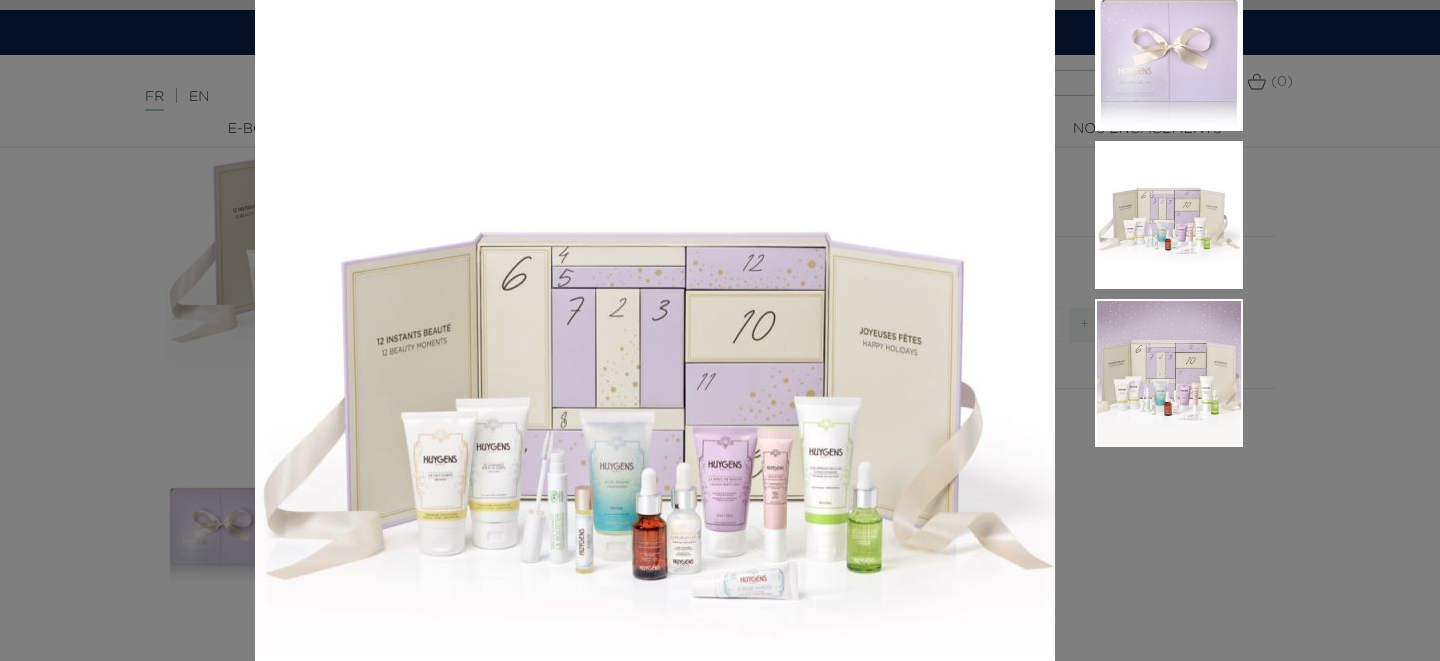scroll, scrollTop: 0, scrollLeft: 0, axis: both 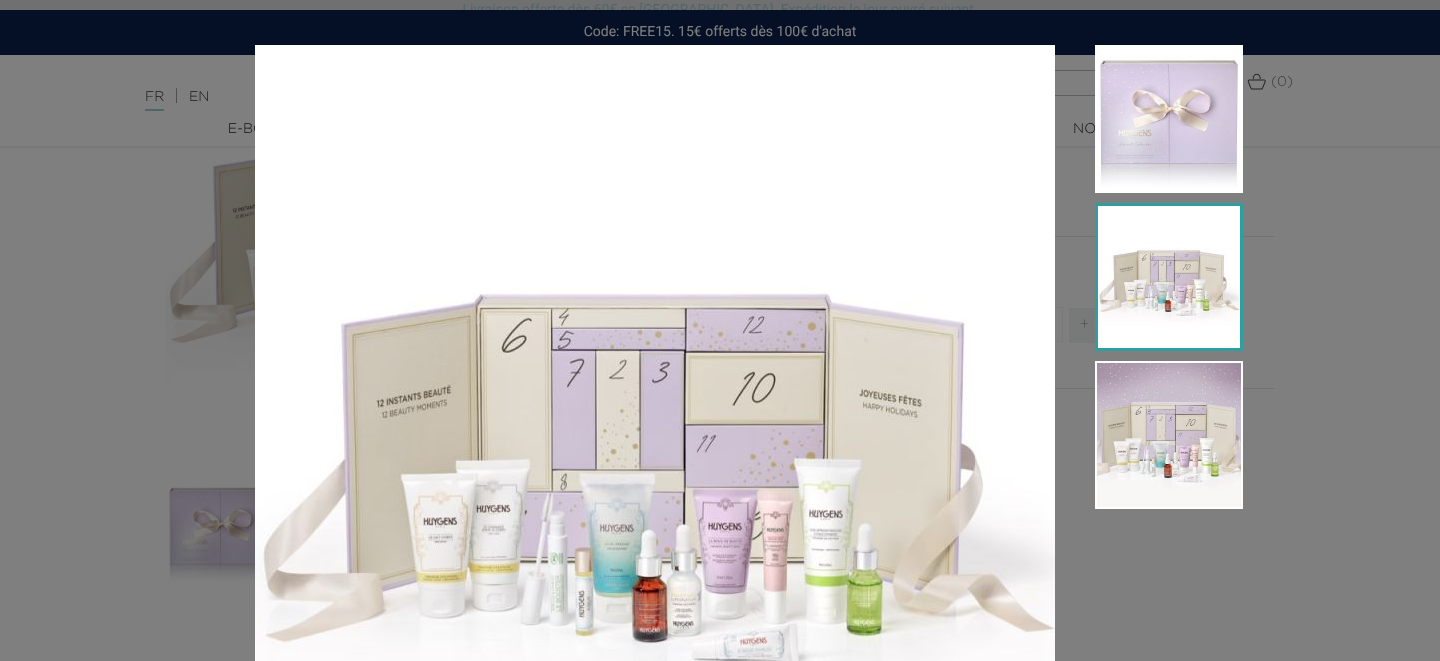 click at bounding box center (1169, 277) 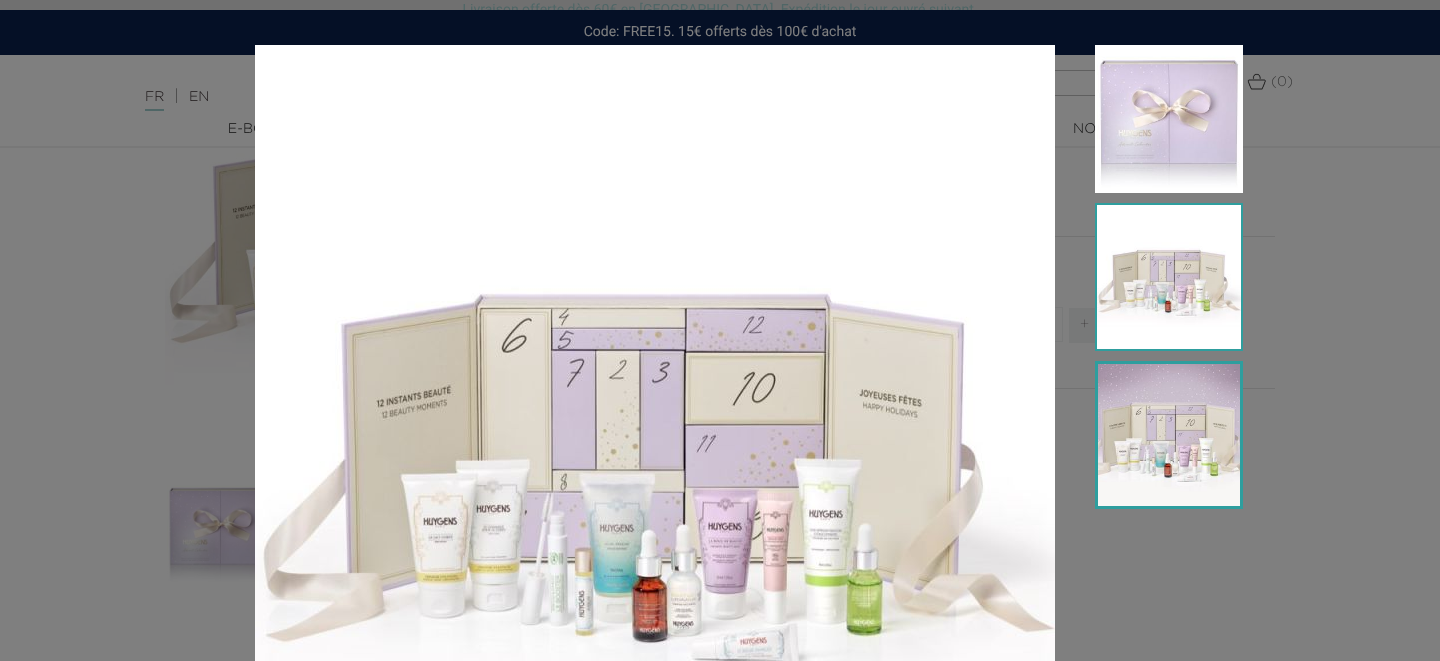click at bounding box center [1169, 435] 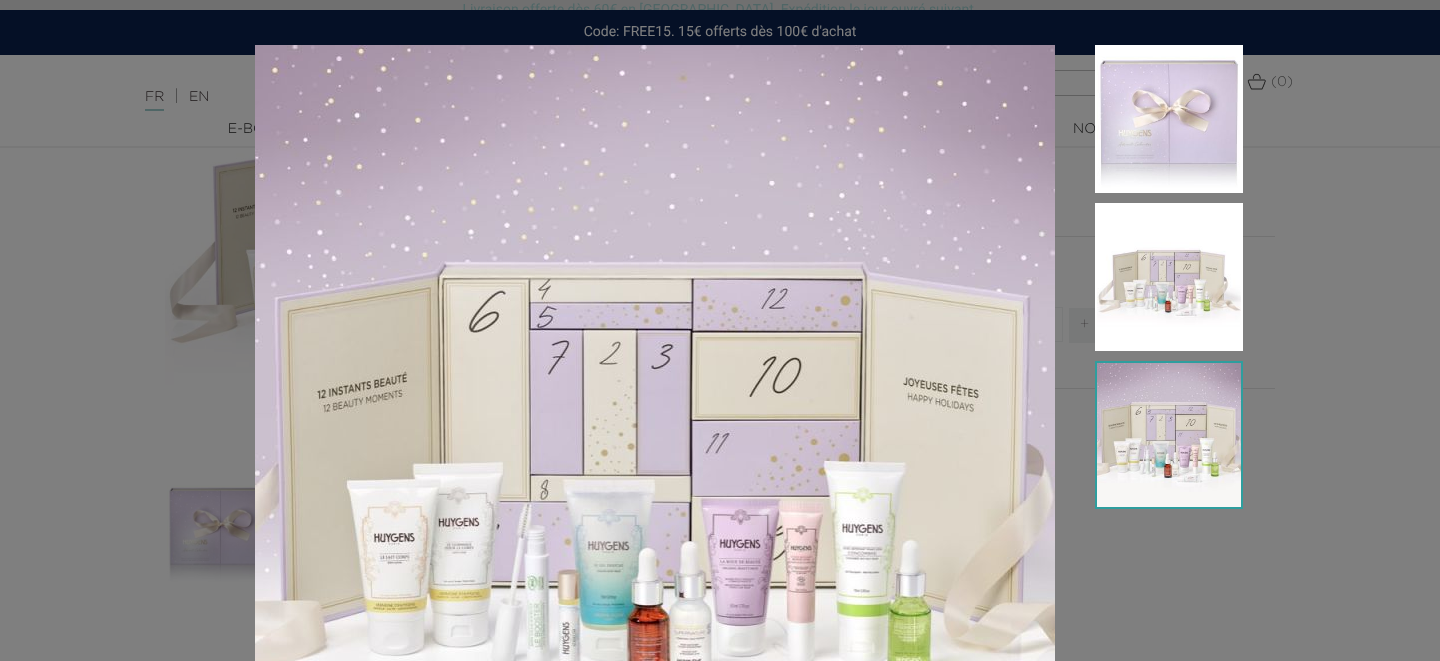 click on "Quantités limitées" at bounding box center (720, 330) 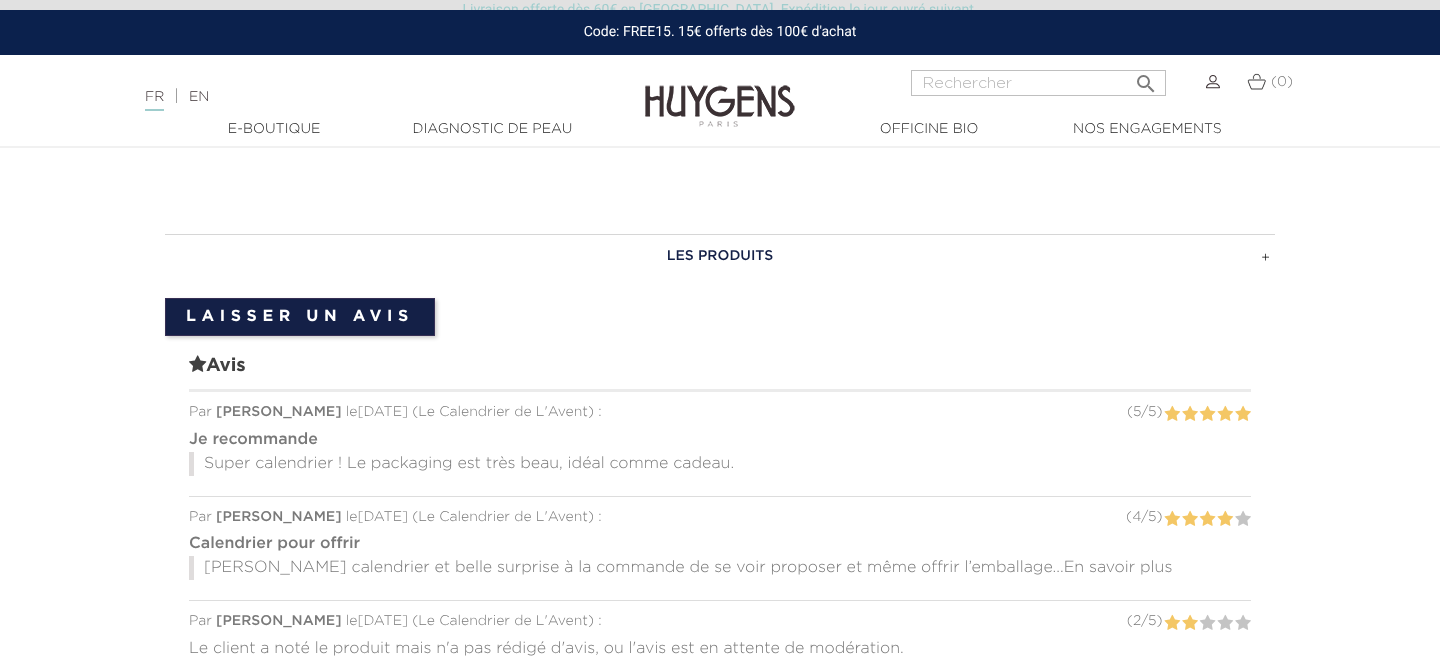 scroll, scrollTop: 1165, scrollLeft: 0, axis: vertical 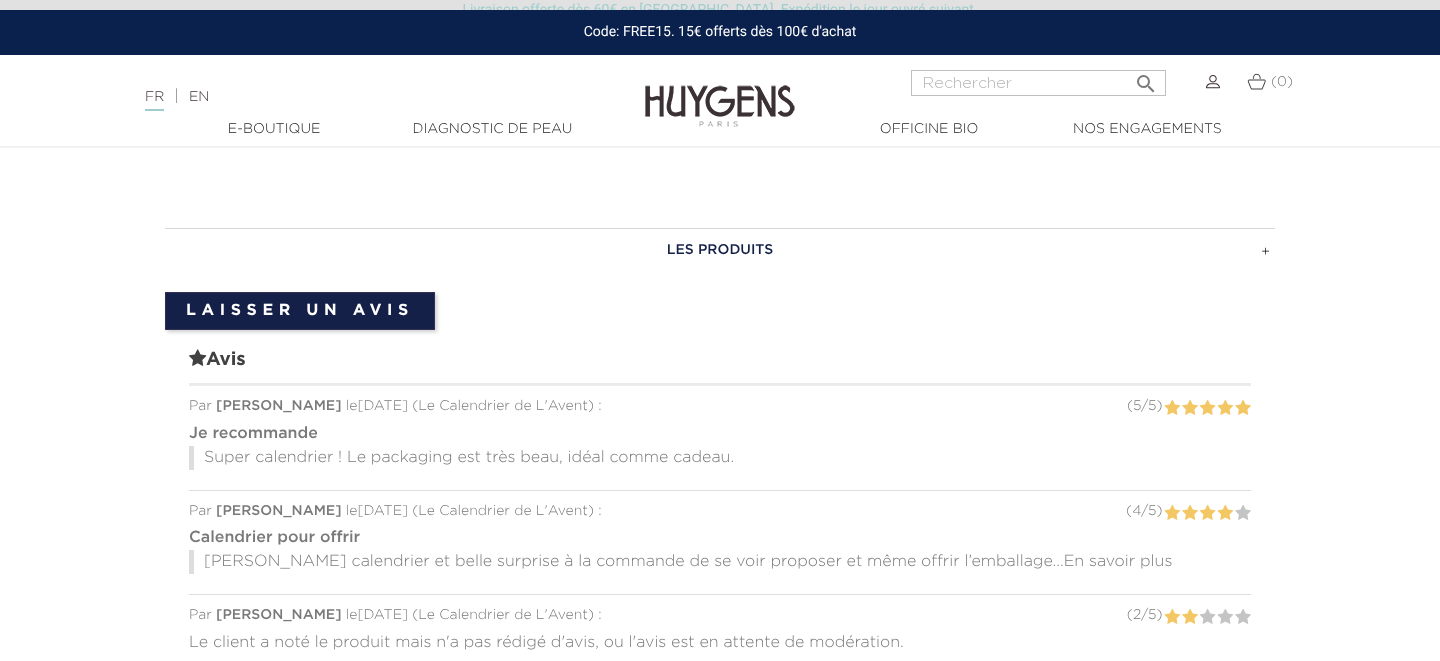 click on "LES PRODUITS" at bounding box center [720, 250] 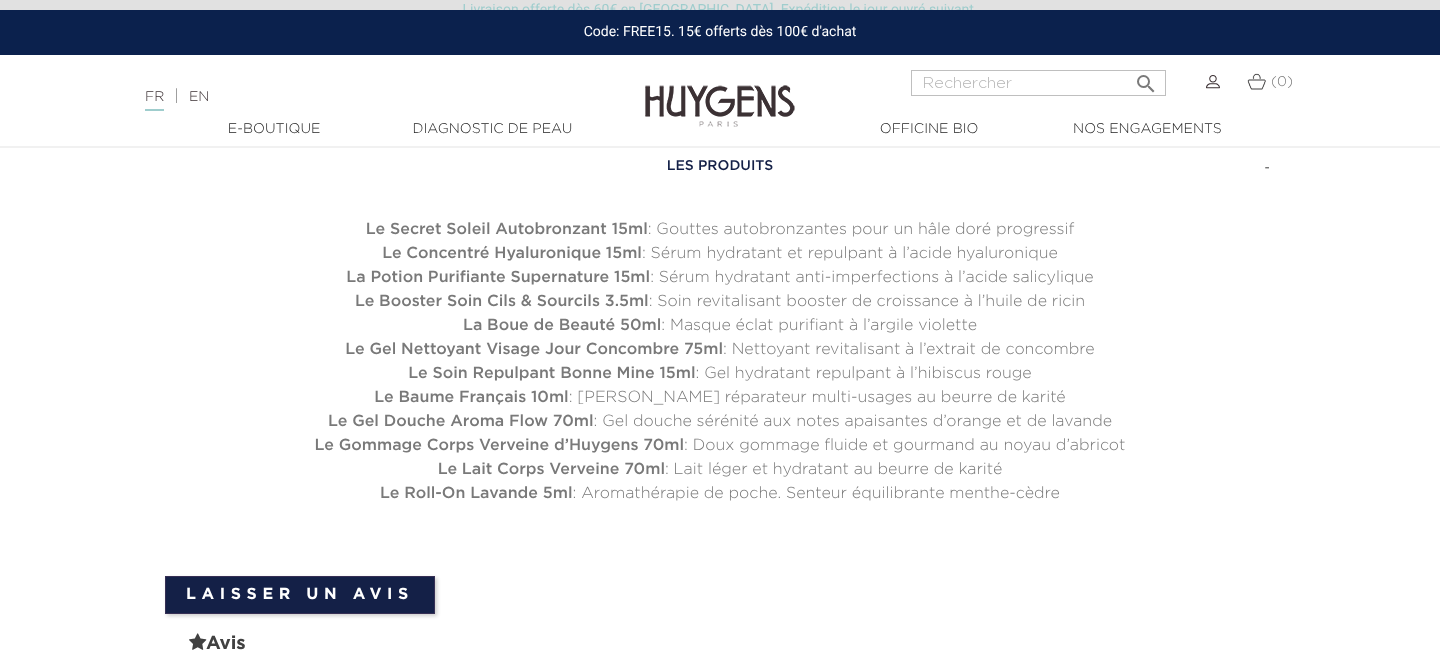 scroll, scrollTop: 1250, scrollLeft: 0, axis: vertical 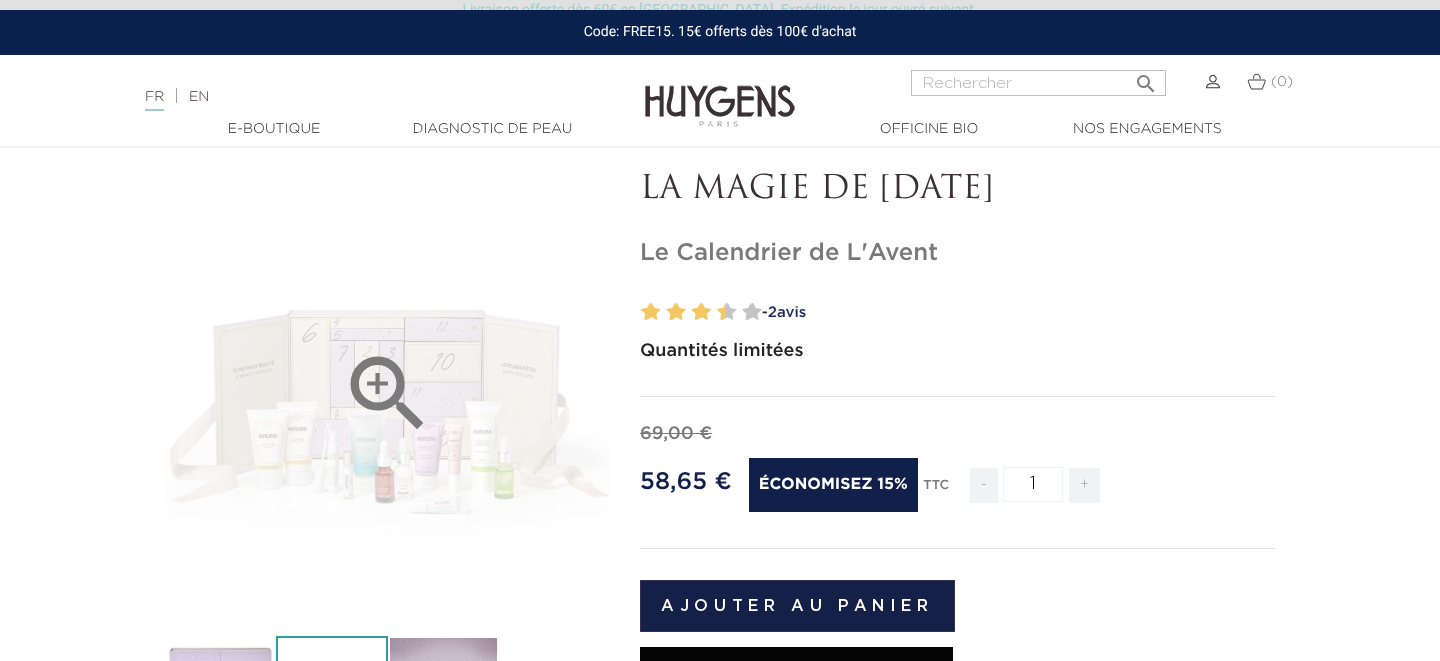 click on "" at bounding box center [388, 394] 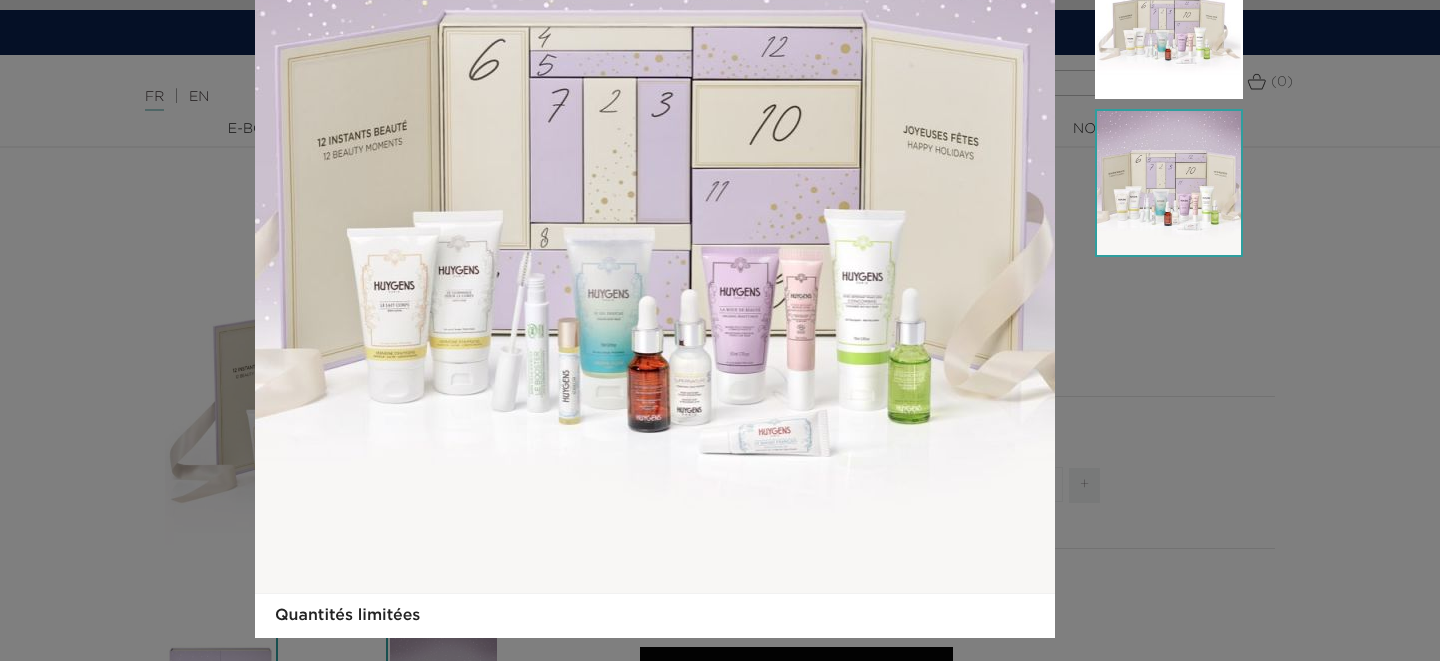 scroll, scrollTop: 263, scrollLeft: 0, axis: vertical 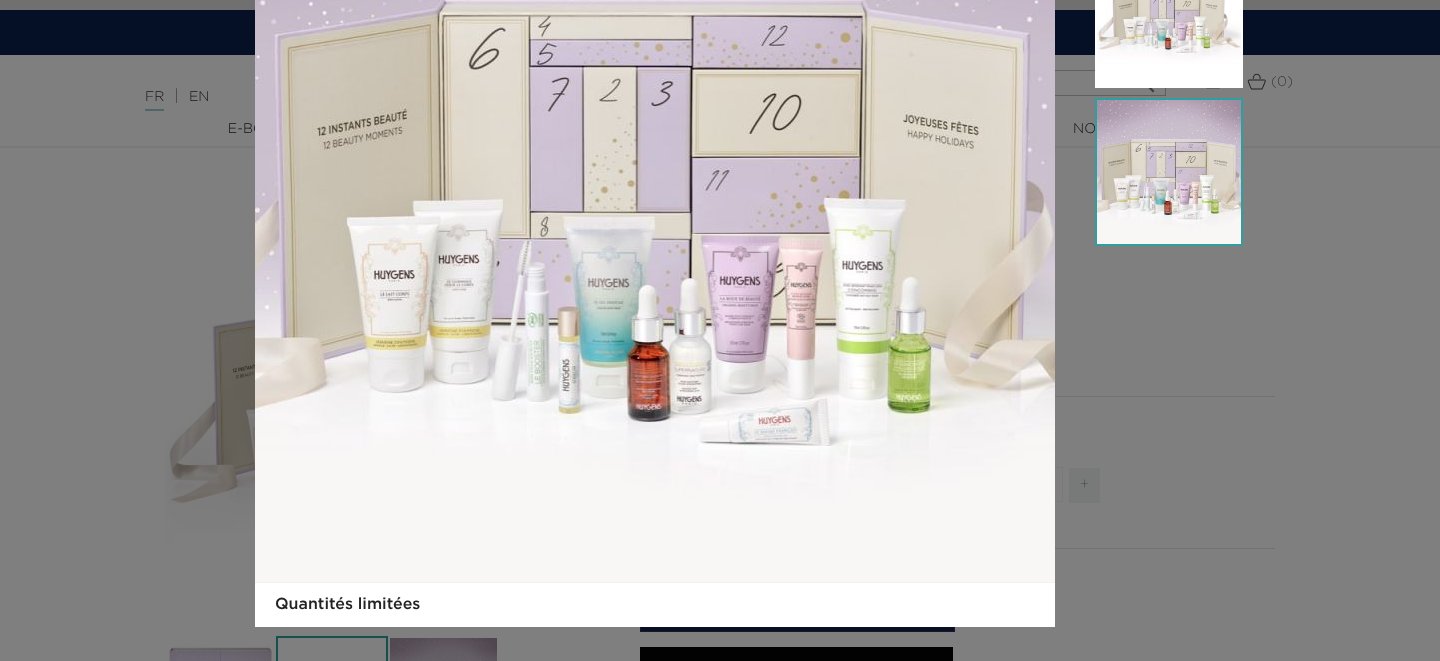 click at bounding box center (1149, 204) 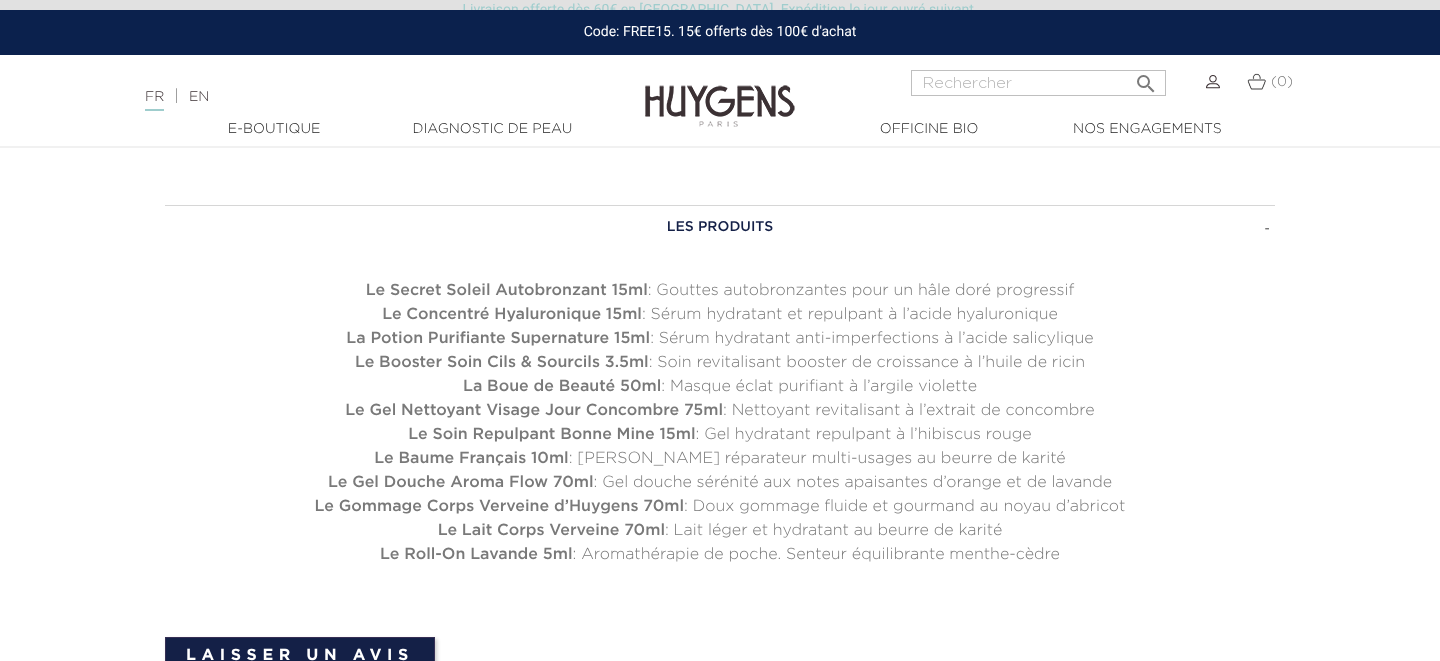 scroll, scrollTop: 1192, scrollLeft: 0, axis: vertical 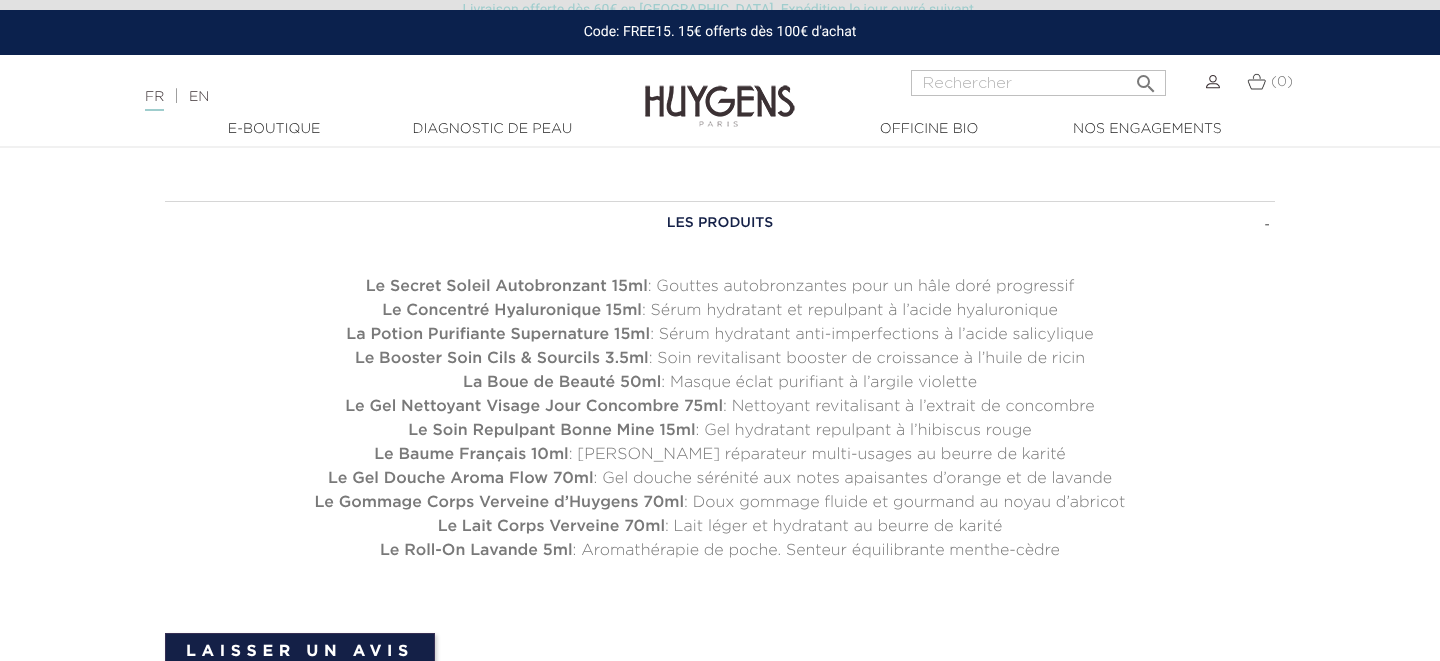 click on "Le Booster Soin Cils & Sourcils 3.5ml  : Soin revitalisant booster de croissance à l’huile de ricin" at bounding box center (720, 359) 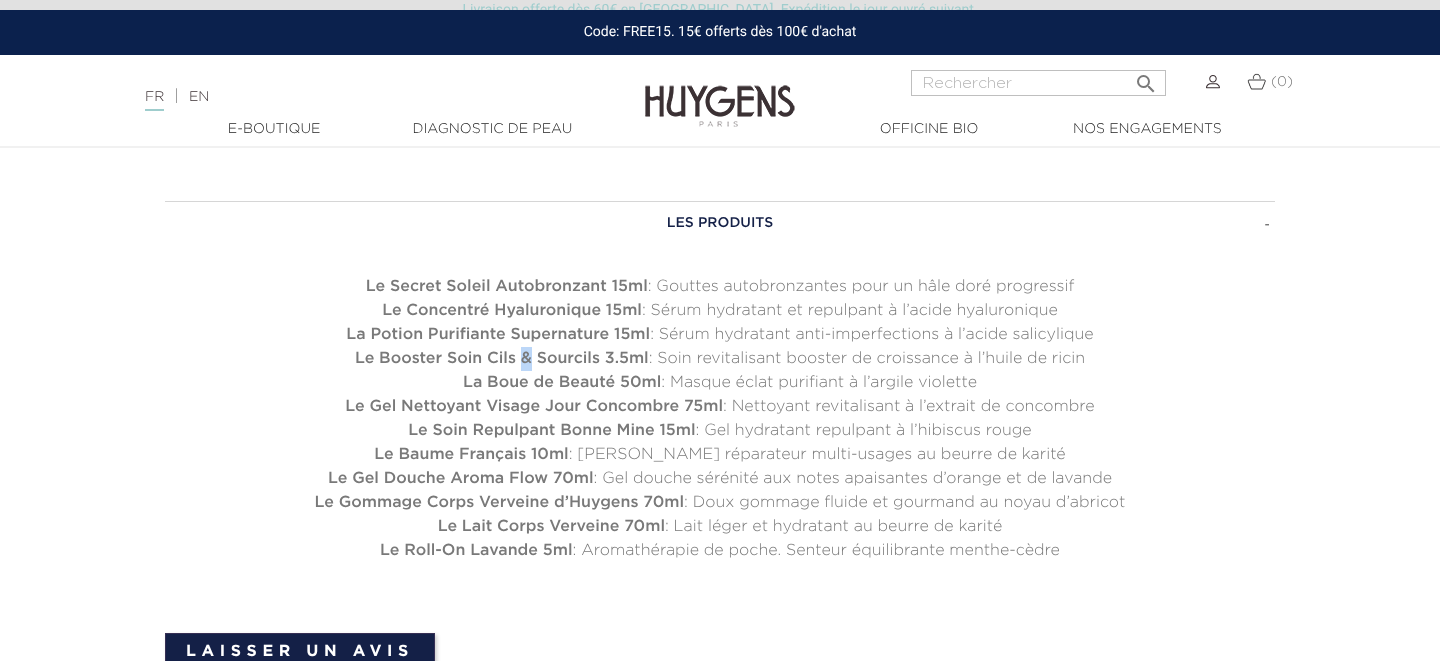 click on "Le Booster Soin Cils & Sourcils 3.5ml  : Soin revitalisant booster de croissance à l’huile de ricin" at bounding box center (720, 359) 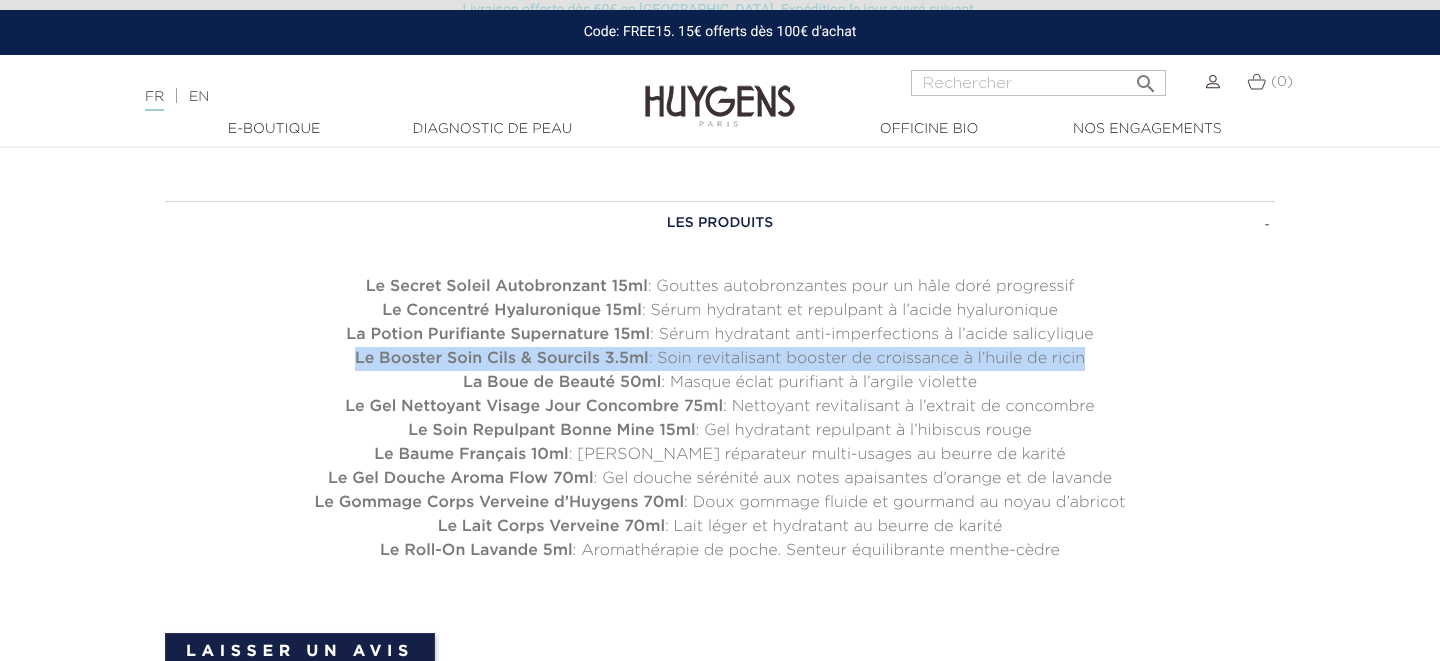 click on "Le Gel Nettoyant Visage Jour Concombre 75ml  : Nettoyant revitalisant à l’extrait de concombre" at bounding box center (720, 407) 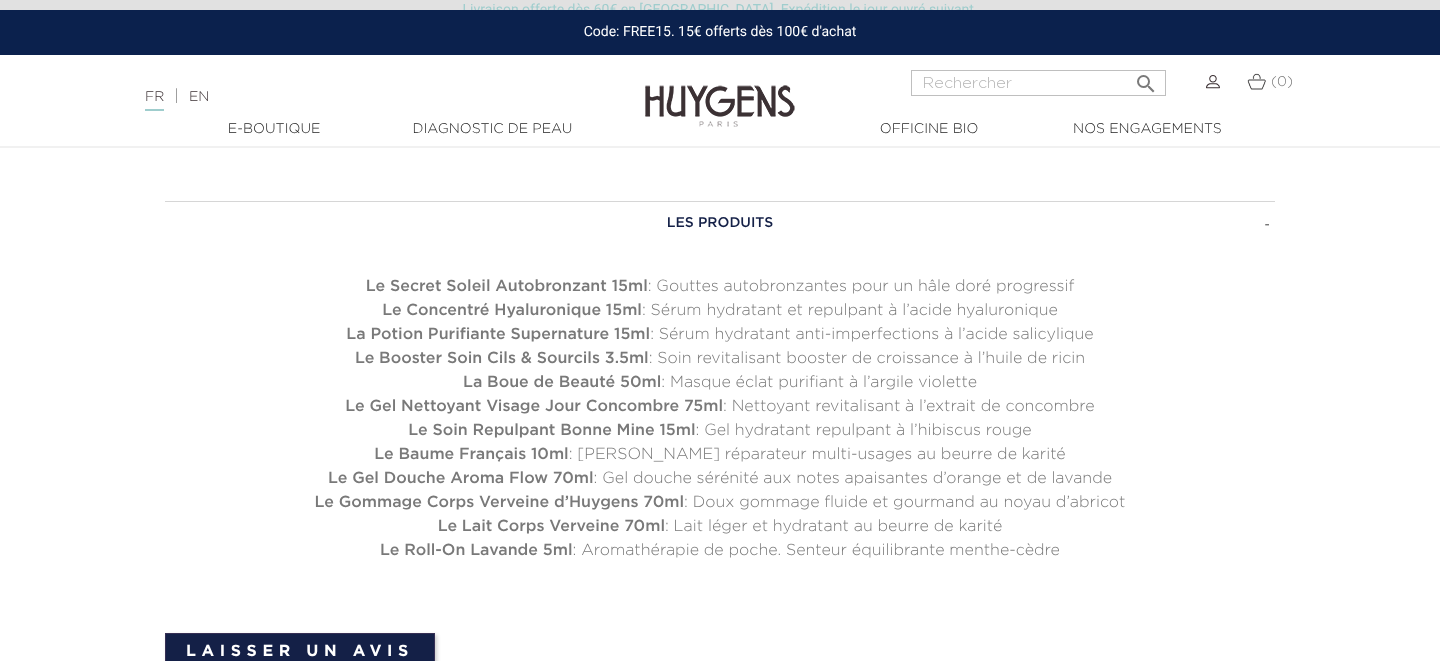 click on "Le Gel Nettoyant Visage Jour Concombre 75ml  : Nettoyant revitalisant à l’extrait de concombre" at bounding box center [720, 407] 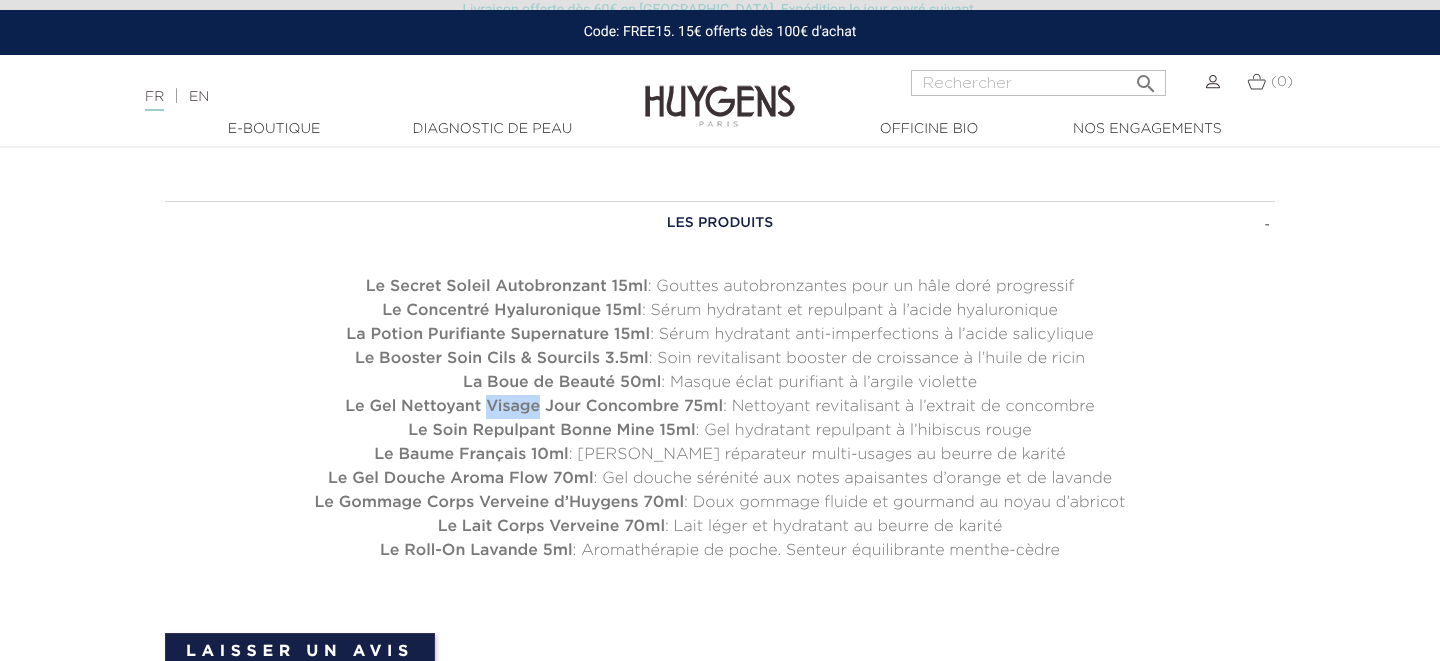 click on "Le Gel Nettoyant Visage Jour Concombre 75ml  : Nettoyant revitalisant à l’extrait de concombre" at bounding box center (720, 407) 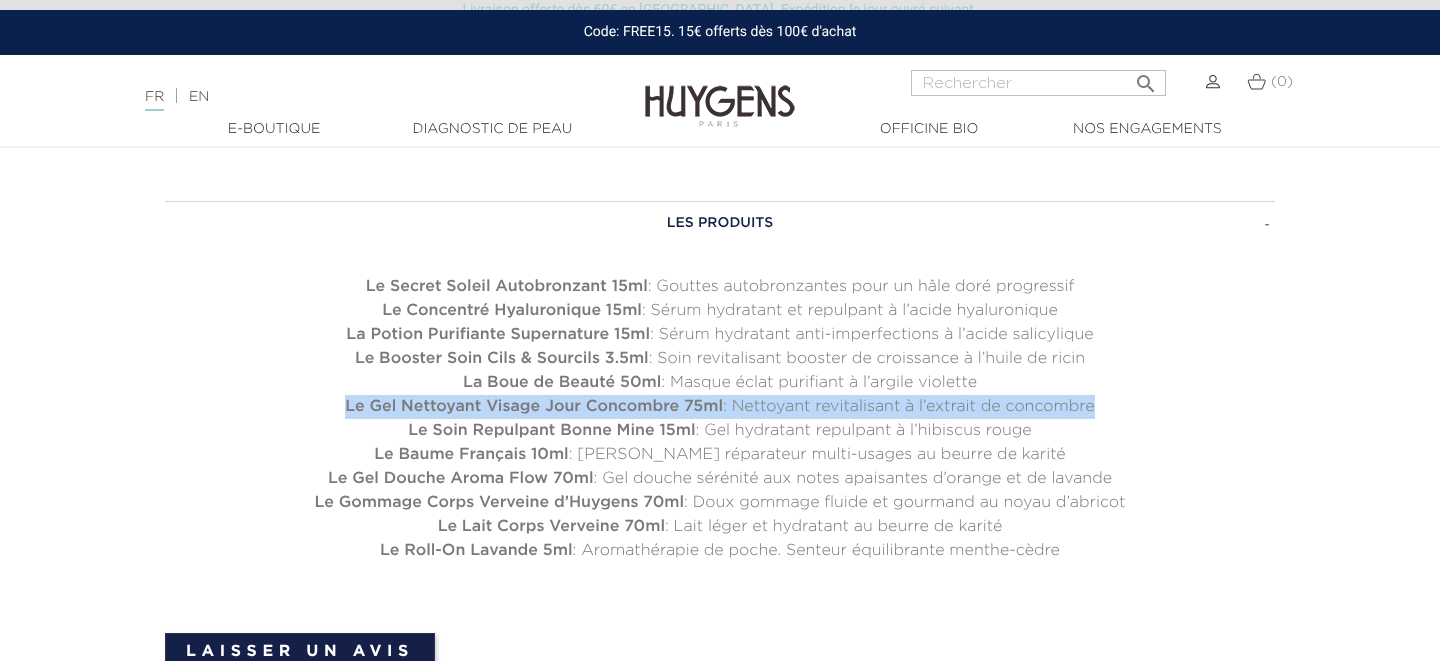 click on "Le Gel Nettoyant Visage Jour Concombre 75ml  : Nettoyant revitalisant à l’extrait de concombre" at bounding box center [720, 407] 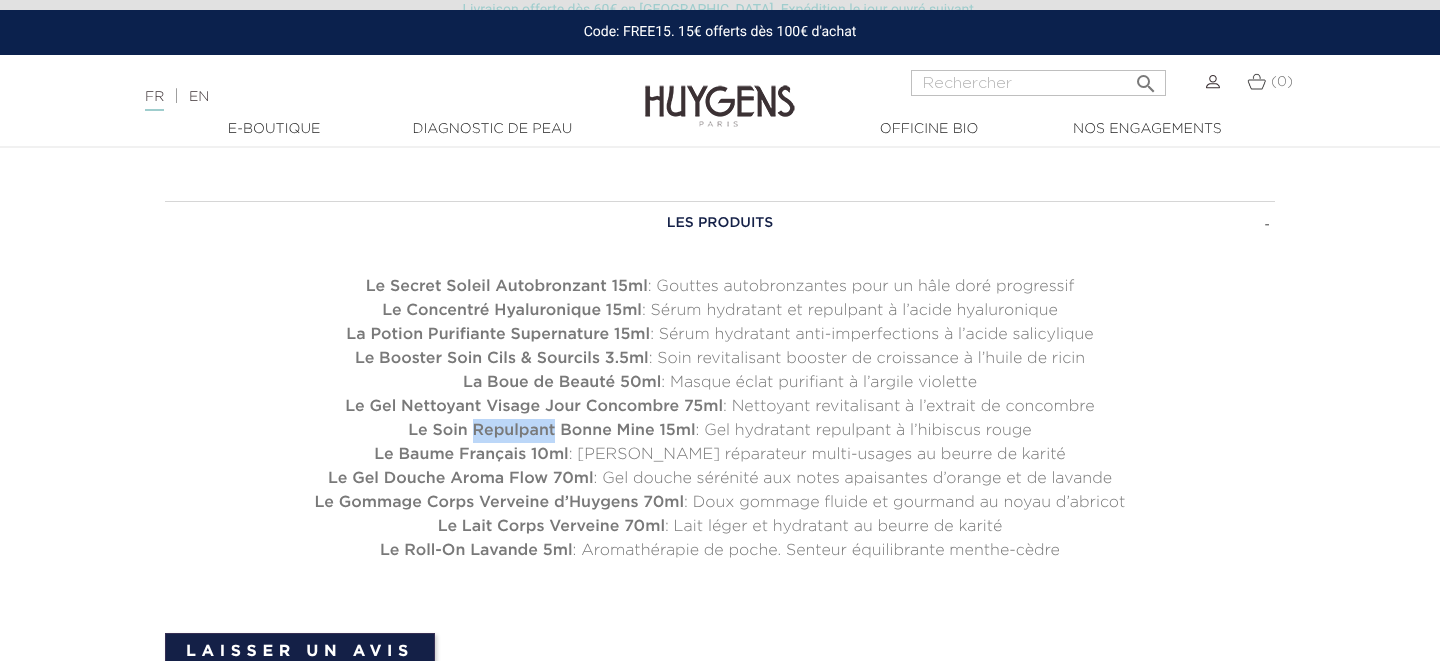 click on "Le Soin Repulpant Bonne Mine 15ml" at bounding box center [551, 431] 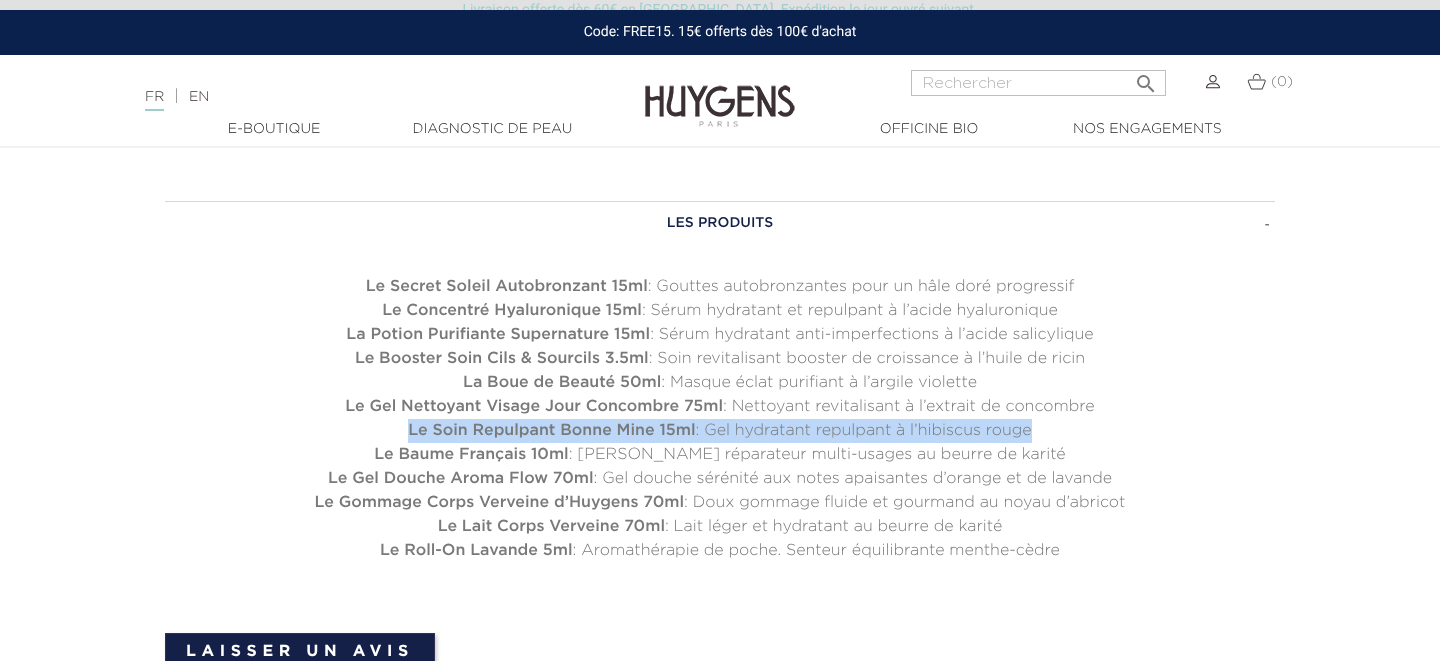 click on "Le Gel Douche Aroma Flow 70ml  : Gel douche sérénité aux notes apaisantes d’orange et de lavande" at bounding box center [720, 479] 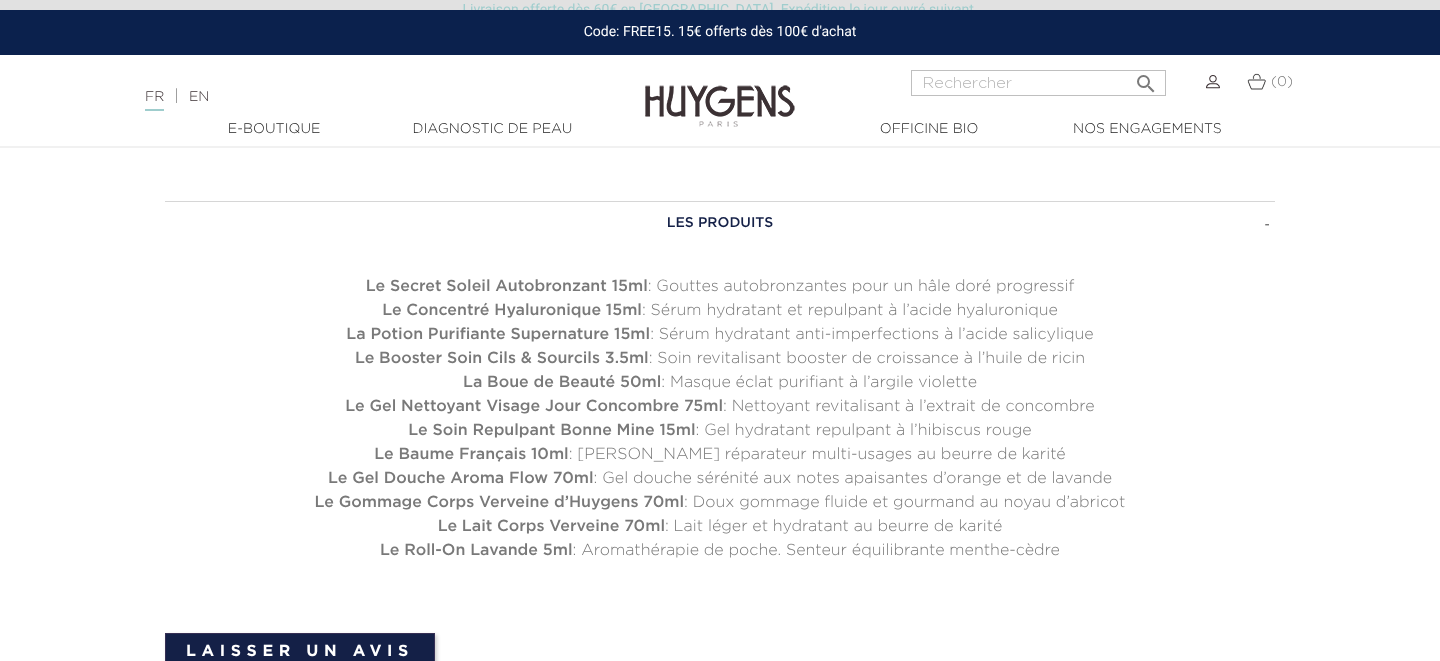click on "Le Gel Douche Aroma Flow 70ml  : Gel douche sérénité aux notes apaisantes d’orange et de lavande" at bounding box center [720, 479] 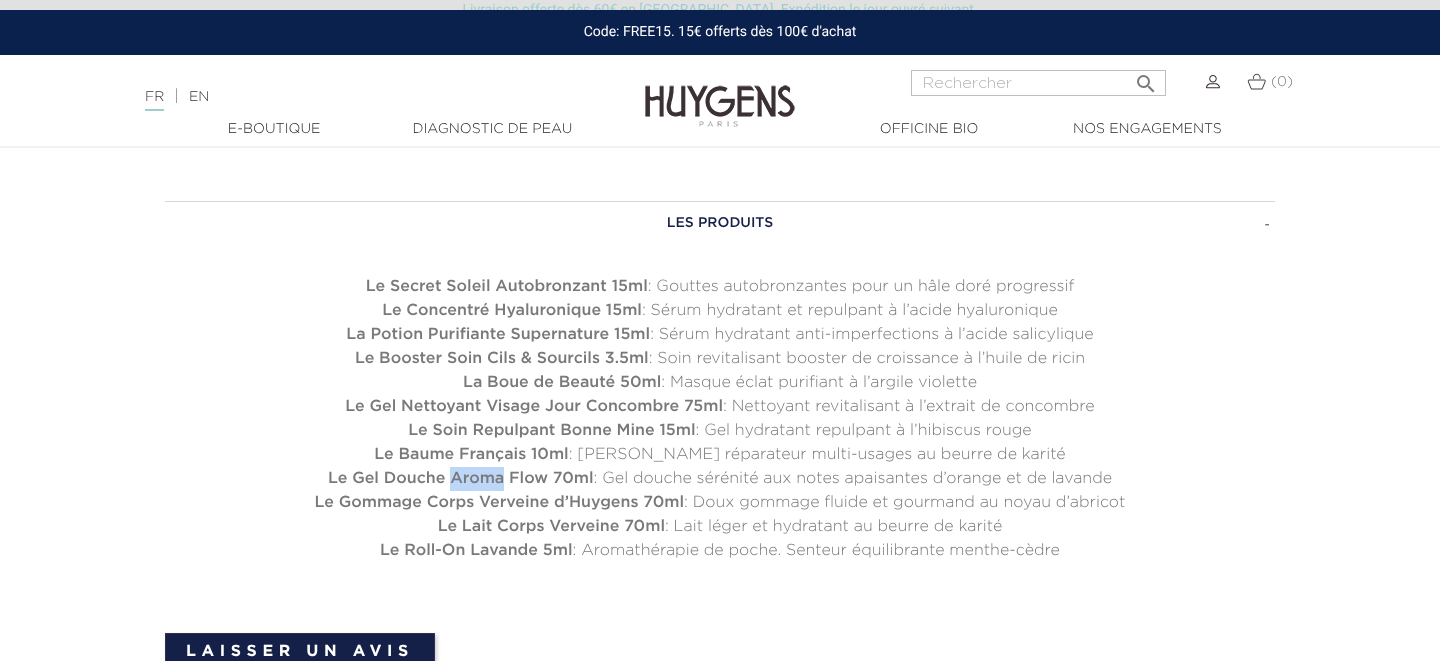 click on "Le Gel Douche Aroma Flow 70ml  : Gel douche sérénité aux notes apaisantes d’orange et de lavande" at bounding box center (720, 479) 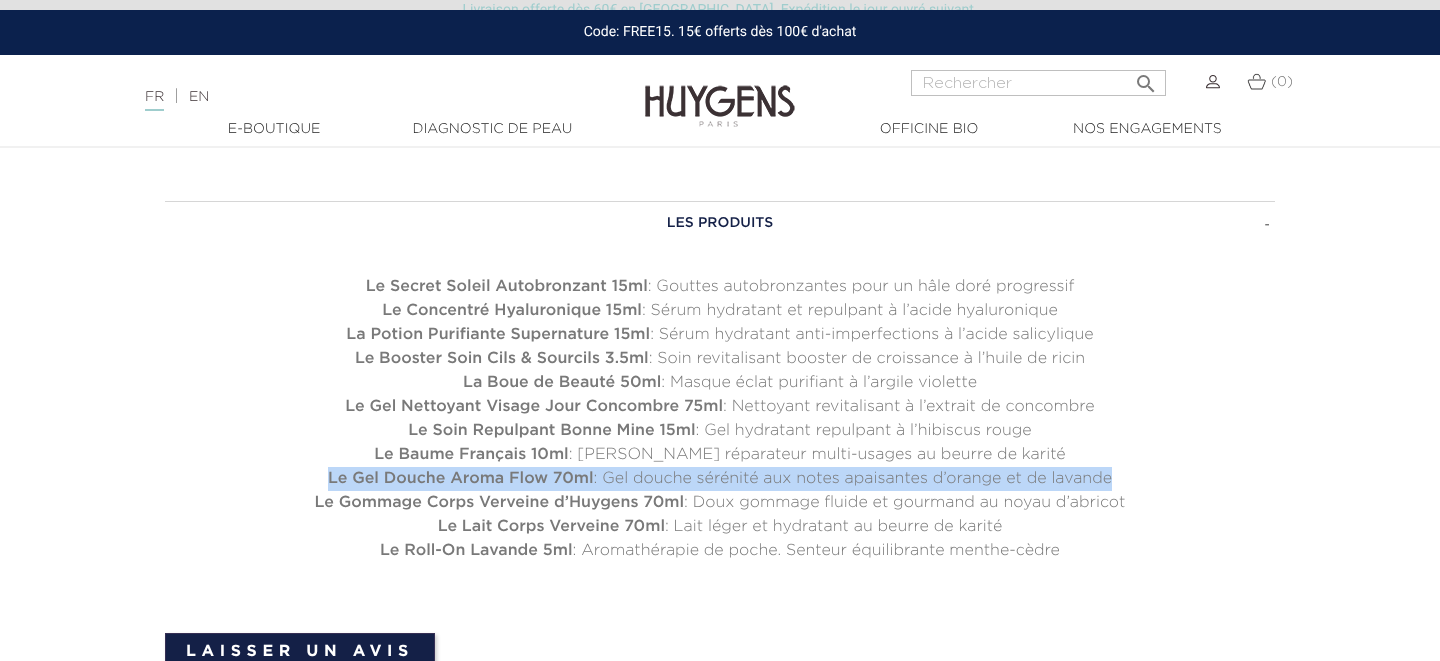 click on "Le Gel Douche Aroma Flow 70ml  : Gel douche sérénité aux notes apaisantes d’orange et de lavande" at bounding box center [720, 479] 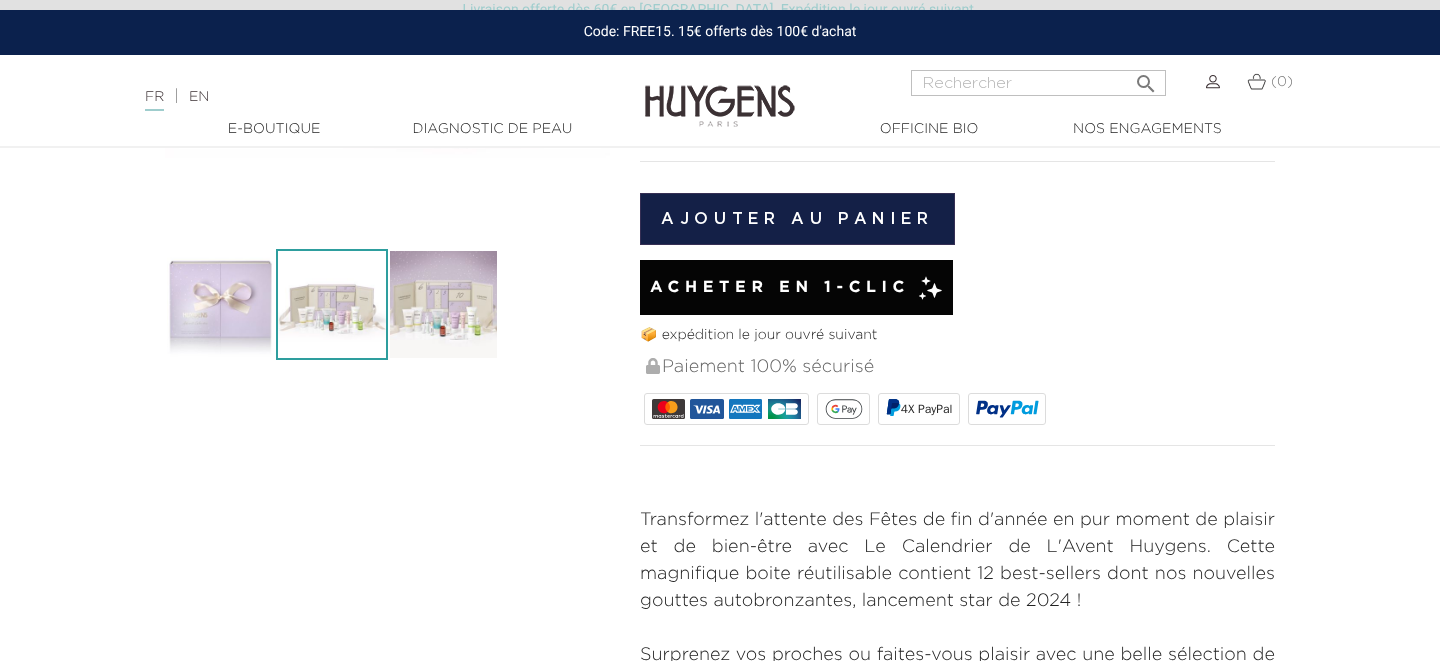 scroll, scrollTop: 0, scrollLeft: 0, axis: both 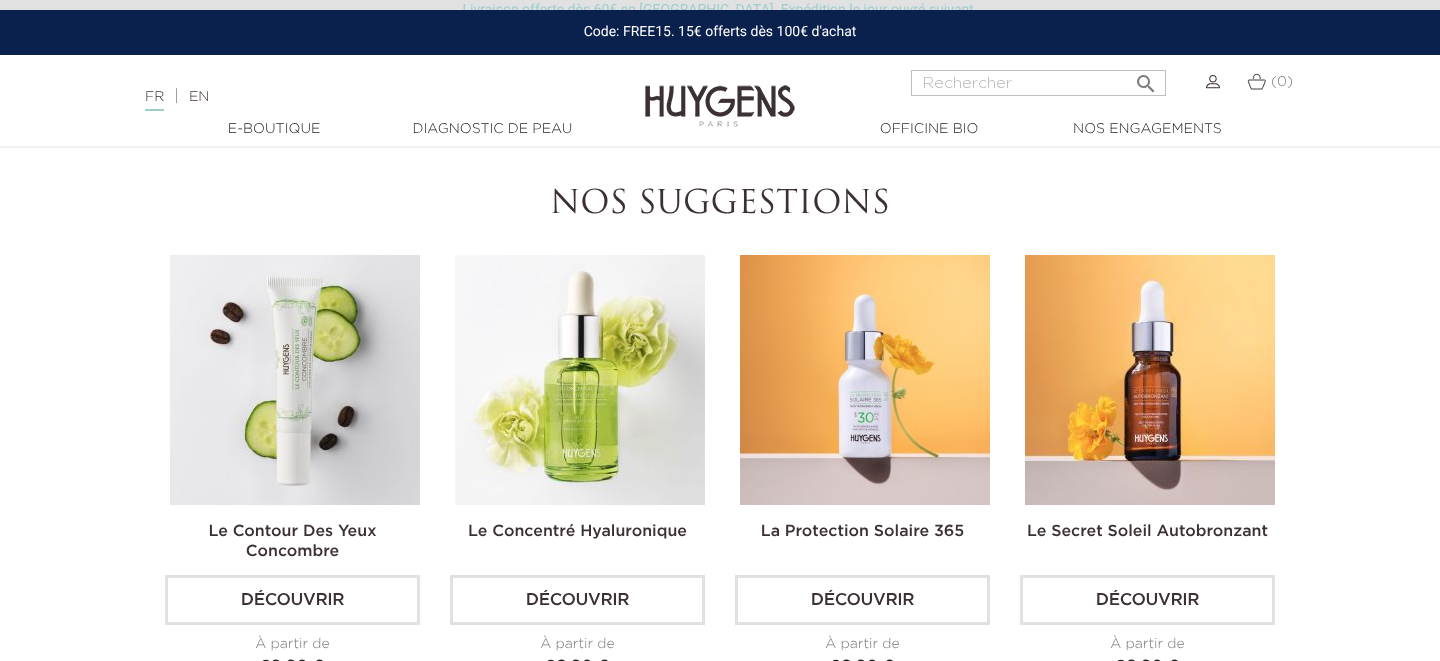 click at bounding box center (1150, 380) 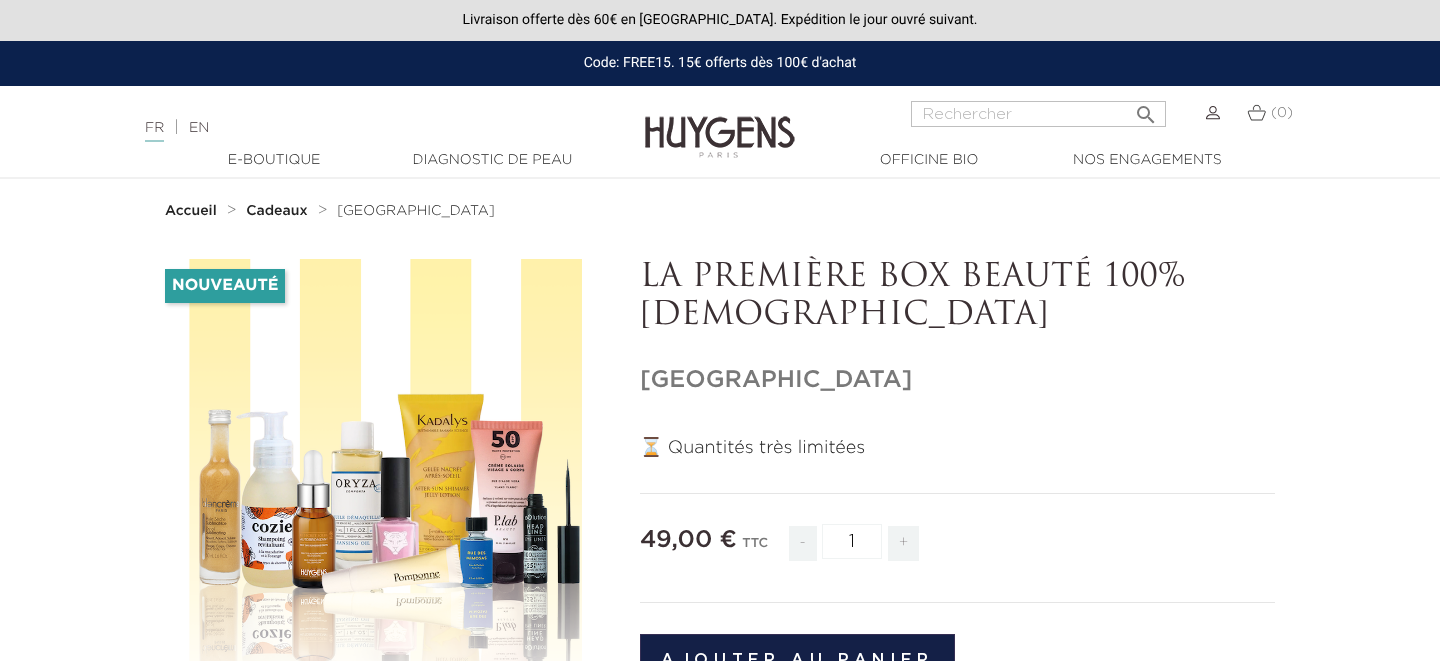 scroll, scrollTop: 0, scrollLeft: 0, axis: both 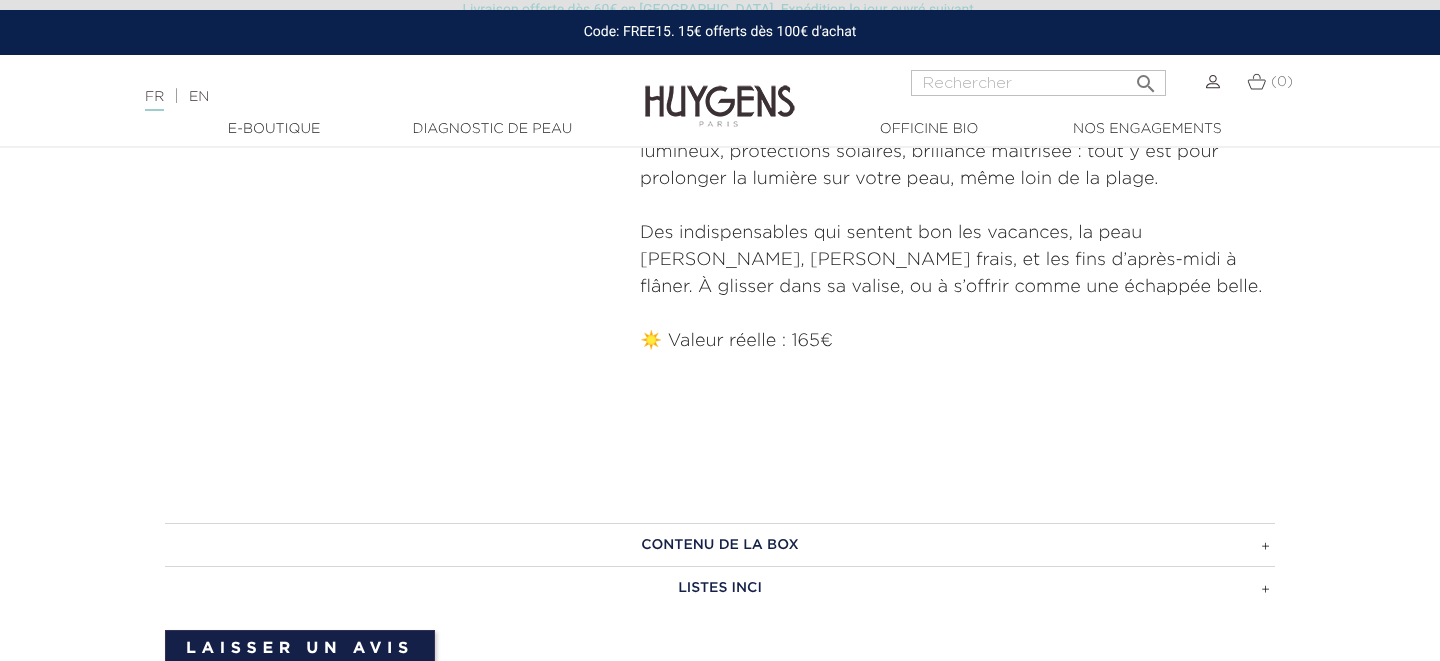click on "CONTENU DE LA BOX" at bounding box center (720, 545) 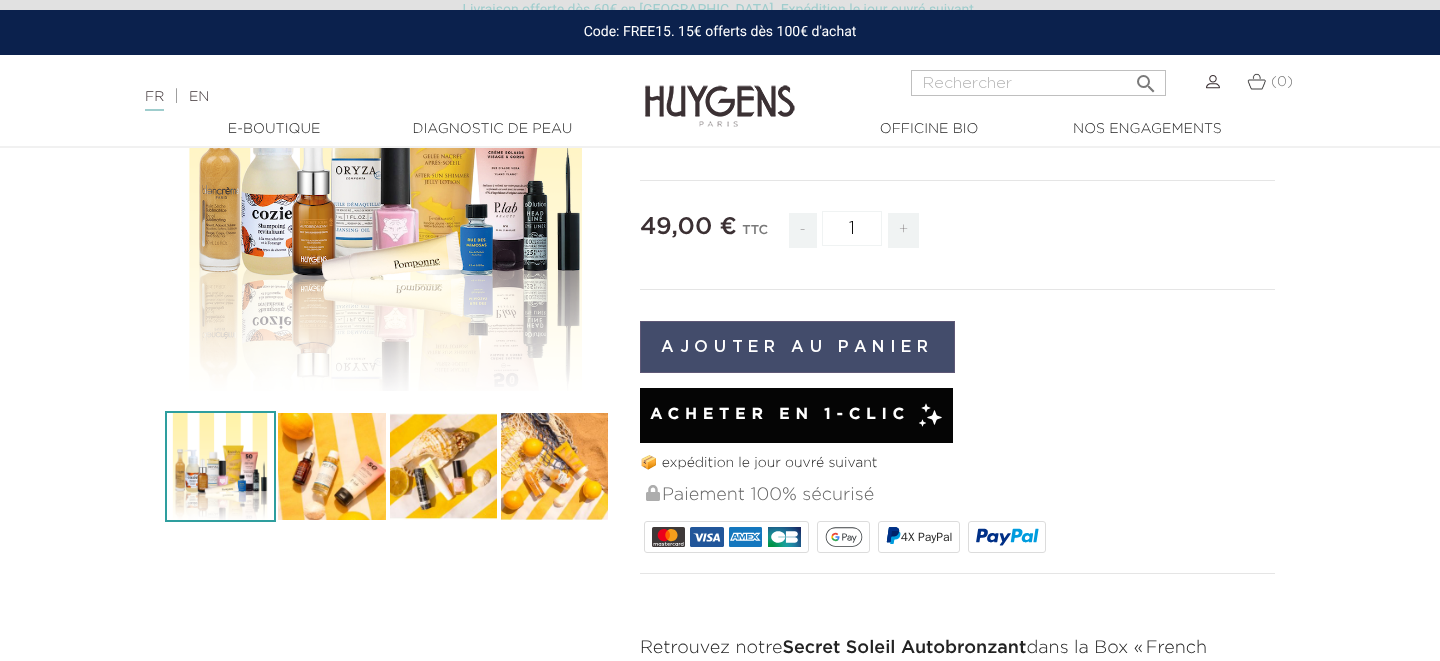 scroll, scrollTop: 293, scrollLeft: 0, axis: vertical 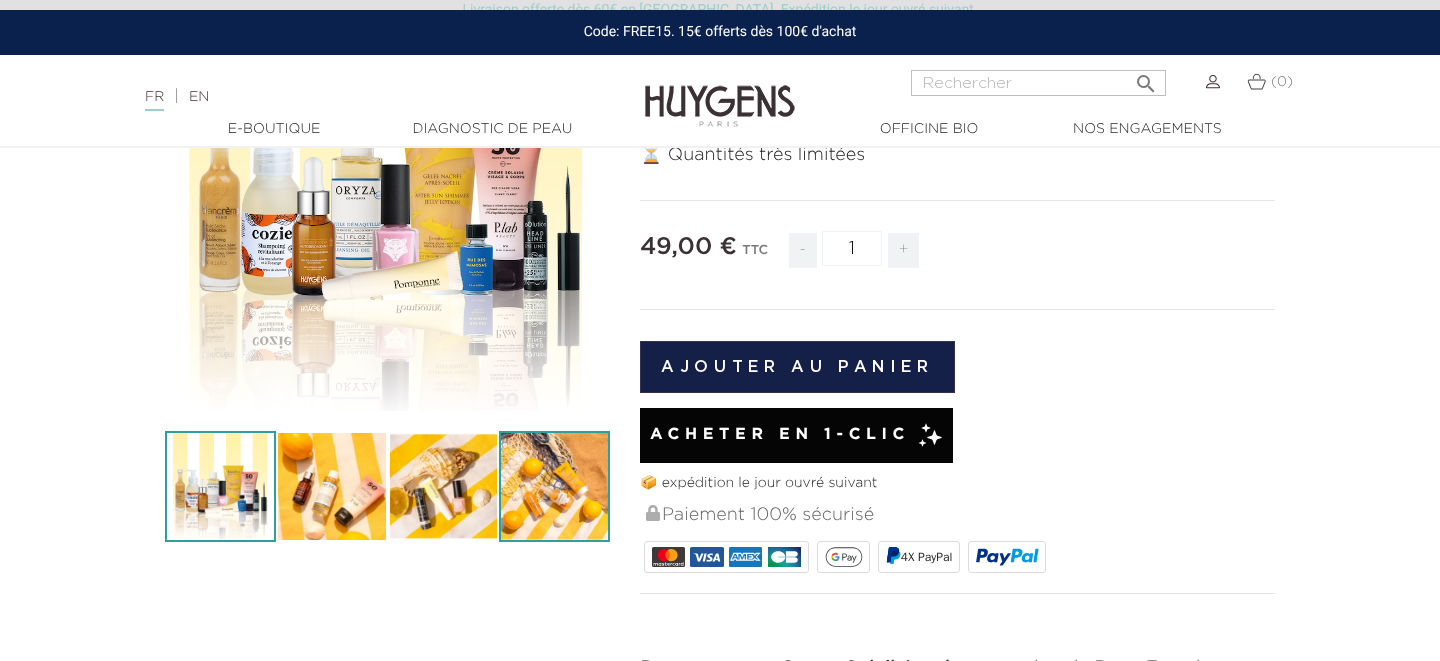 click at bounding box center [554, 486] 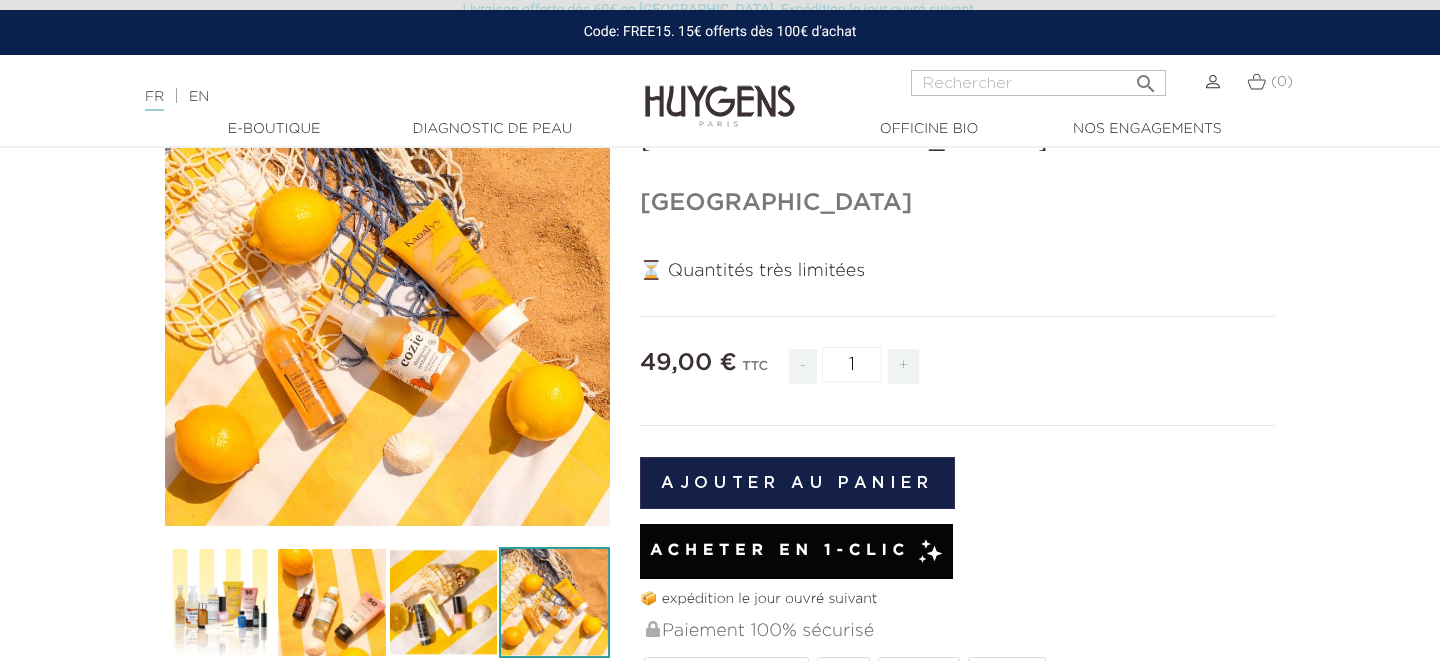 scroll, scrollTop: 172, scrollLeft: 0, axis: vertical 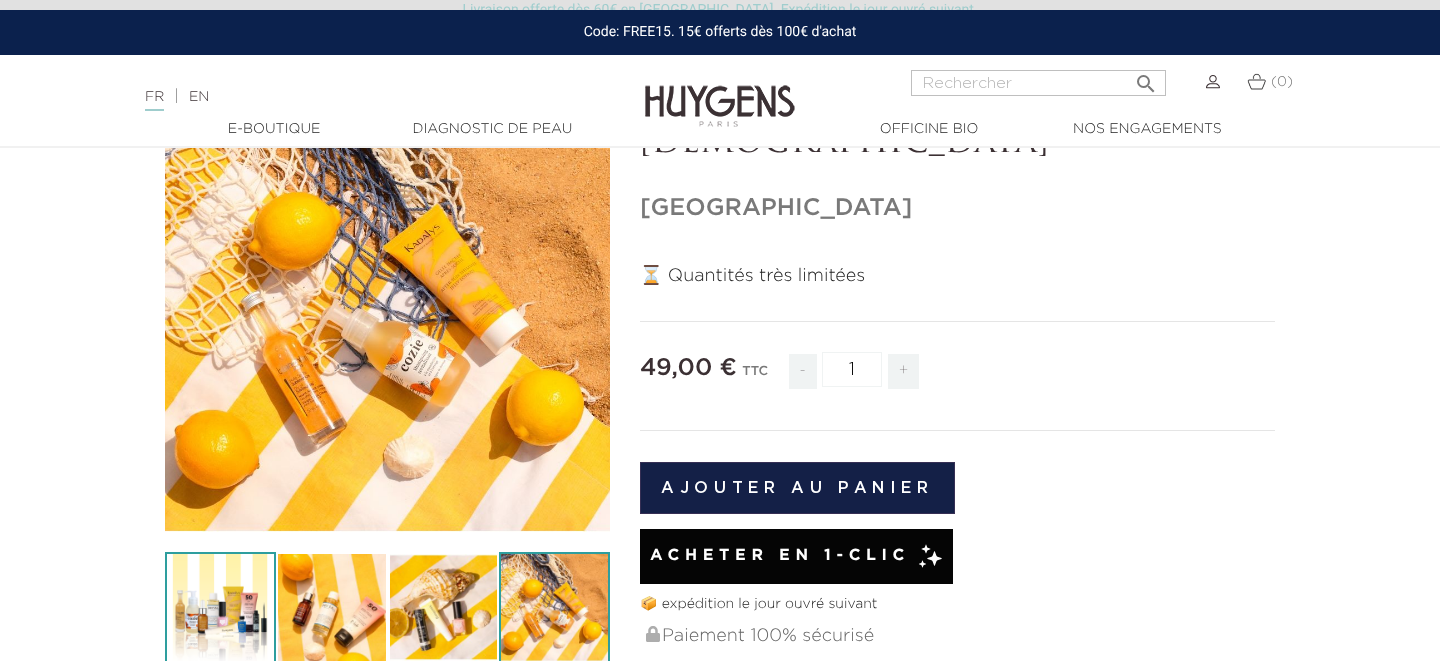click at bounding box center (220, 607) 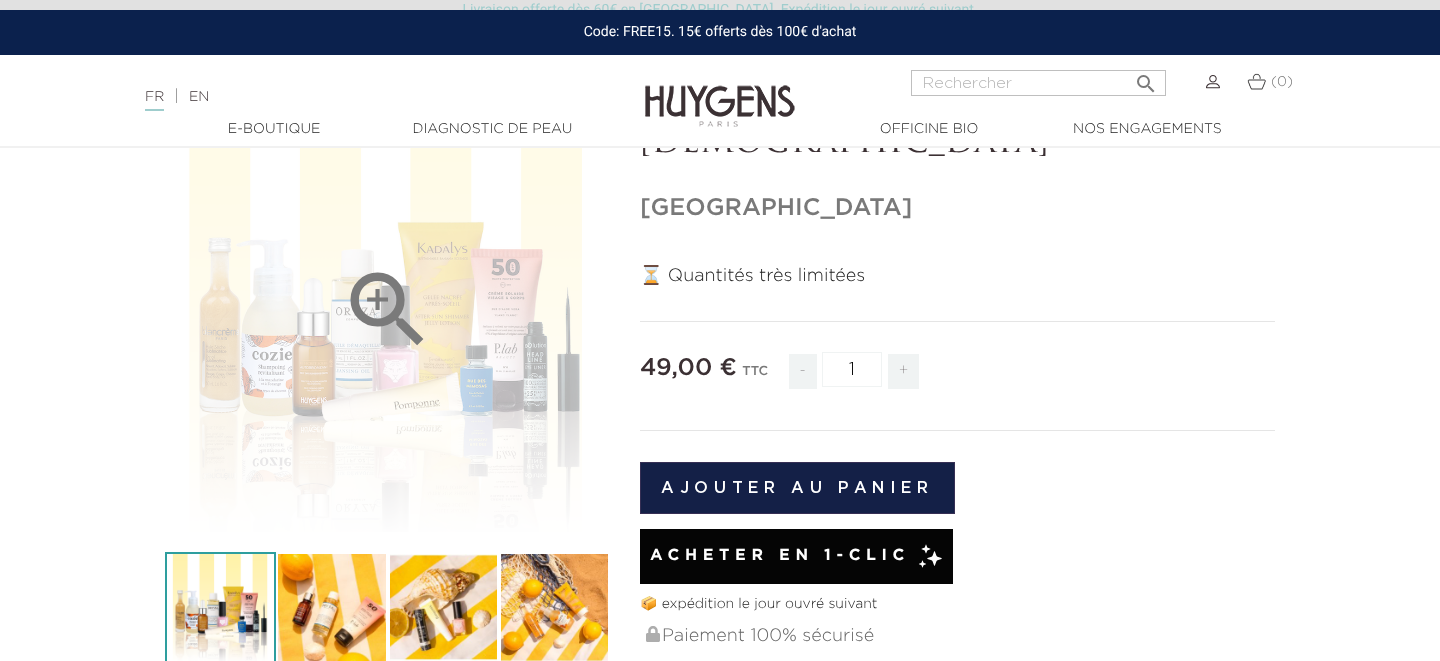 click on "" at bounding box center [387, 309] 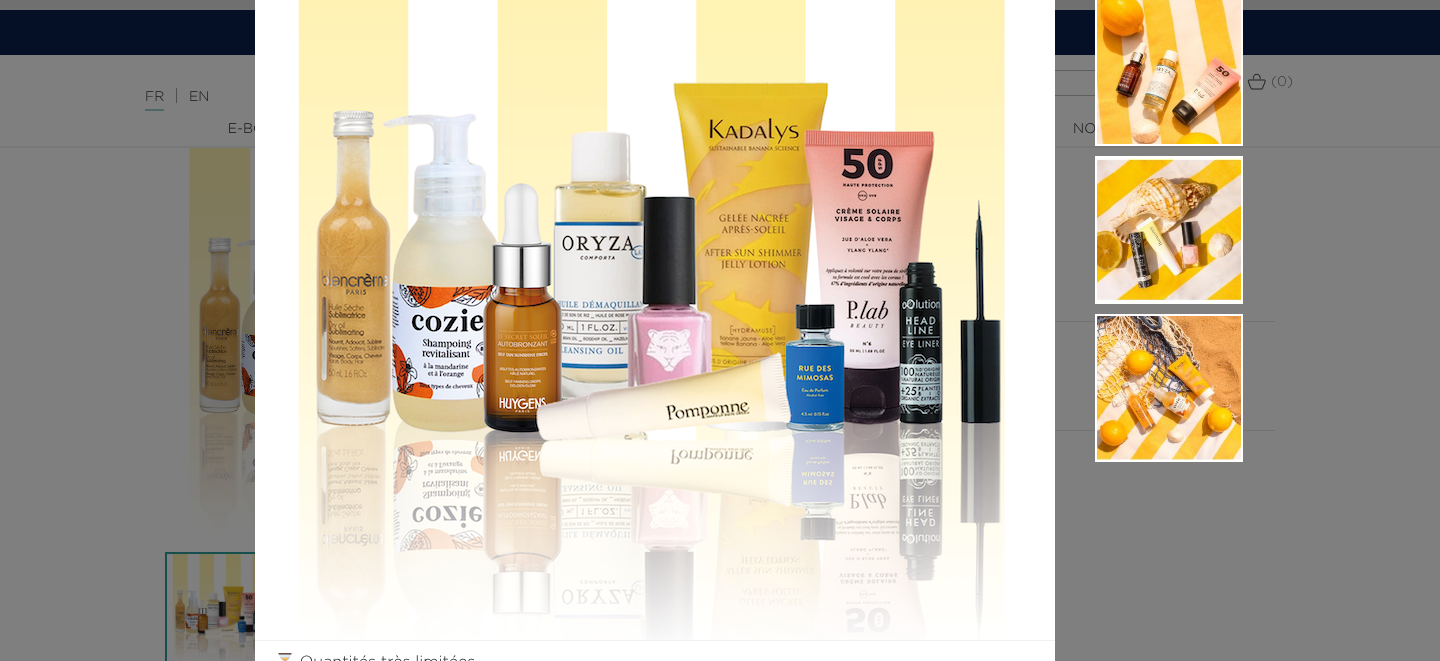 scroll, scrollTop: 210, scrollLeft: 0, axis: vertical 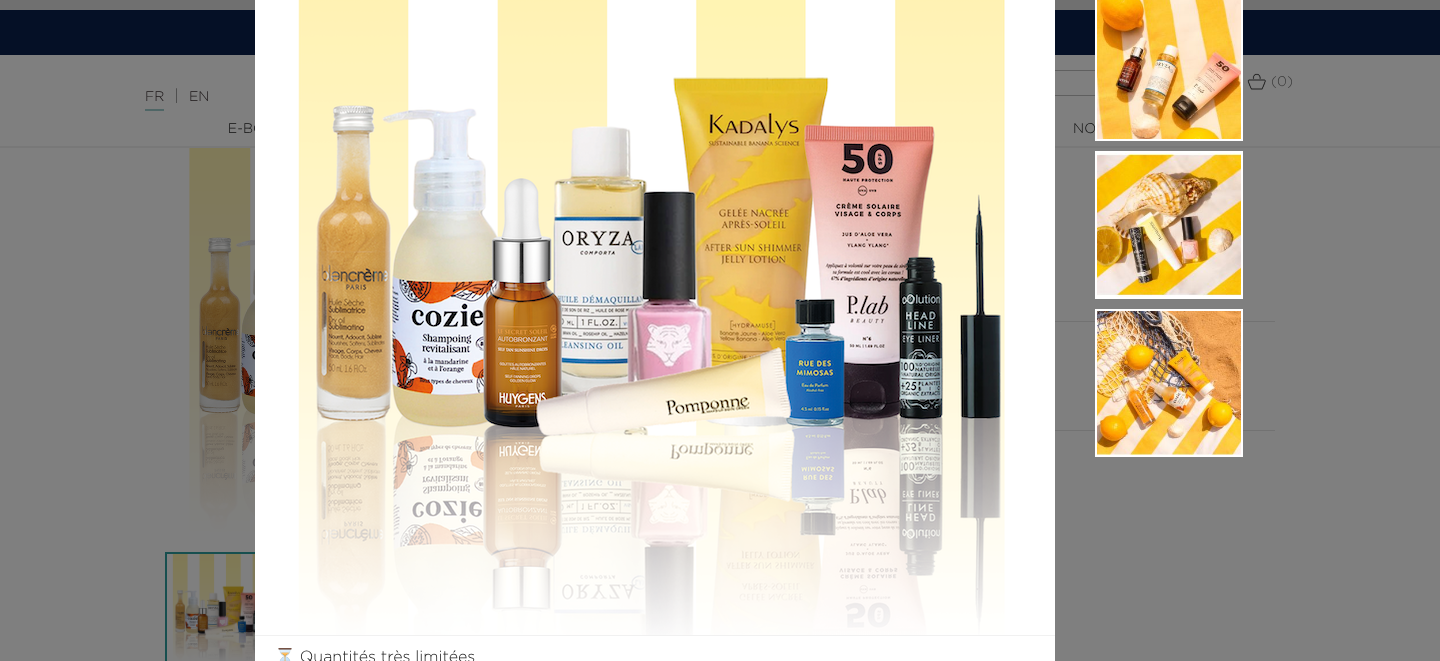 click on "⏳ Quantités très limitées" at bounding box center [720, 330] 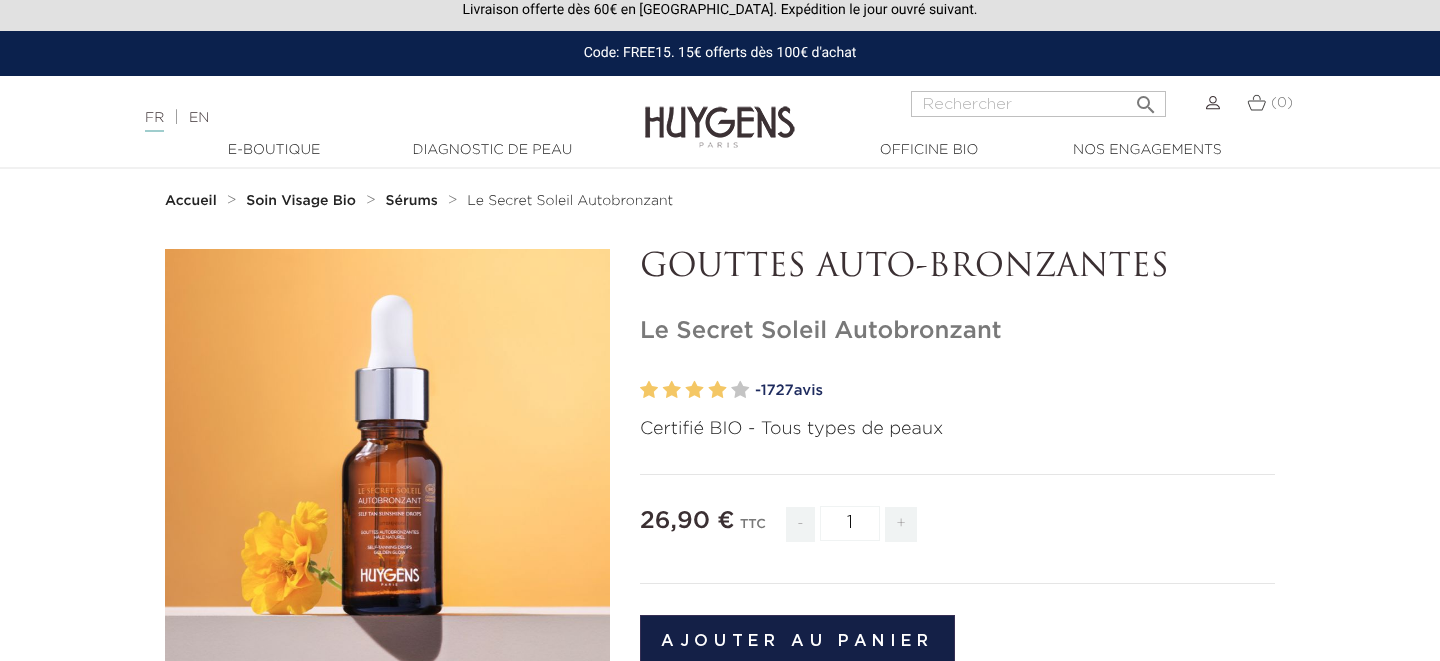 scroll, scrollTop: 0, scrollLeft: 0, axis: both 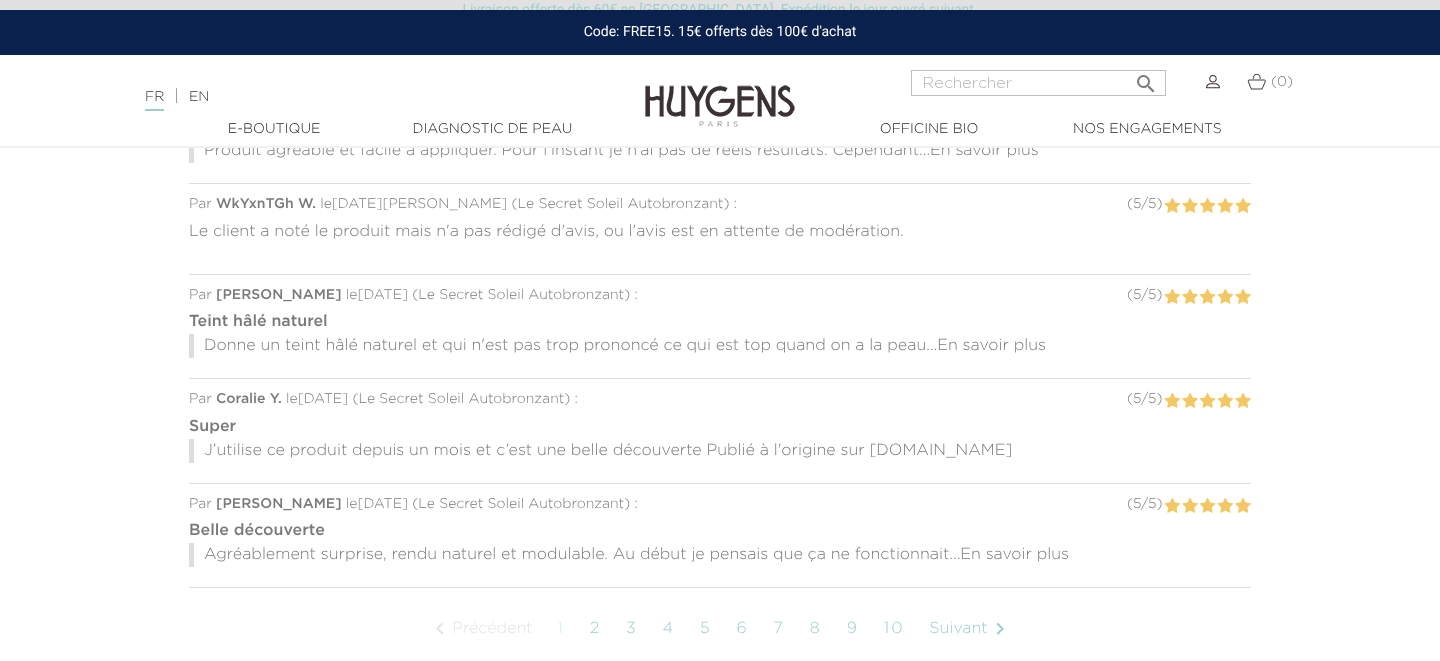 click on "En savoir plus" at bounding box center (991, 346) 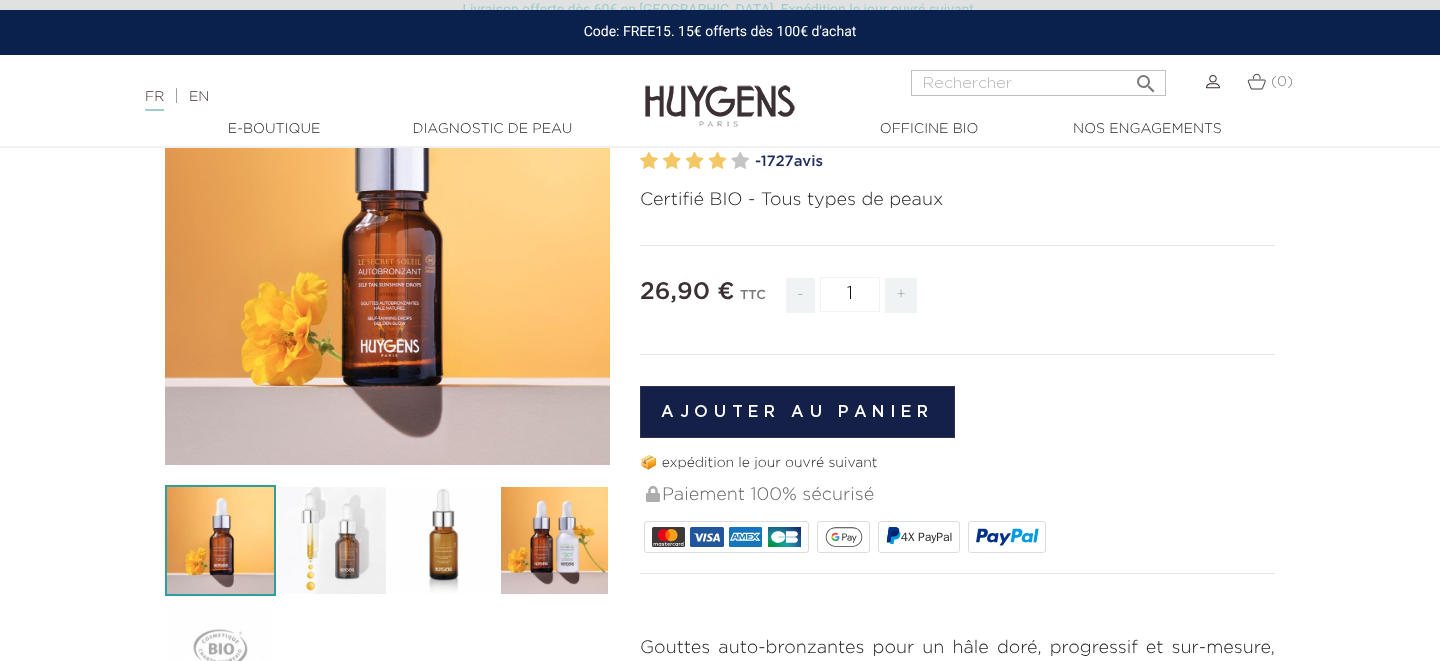 scroll, scrollTop: 240, scrollLeft: 0, axis: vertical 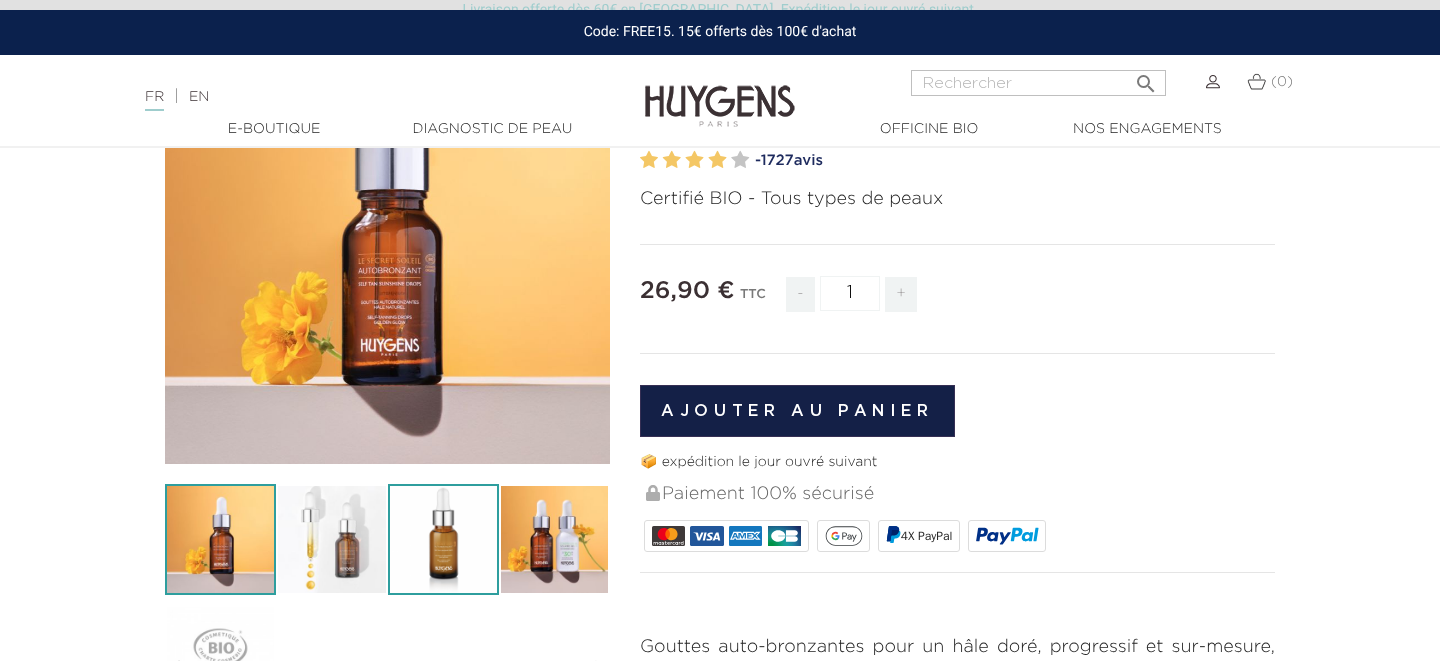 click at bounding box center (443, 539) 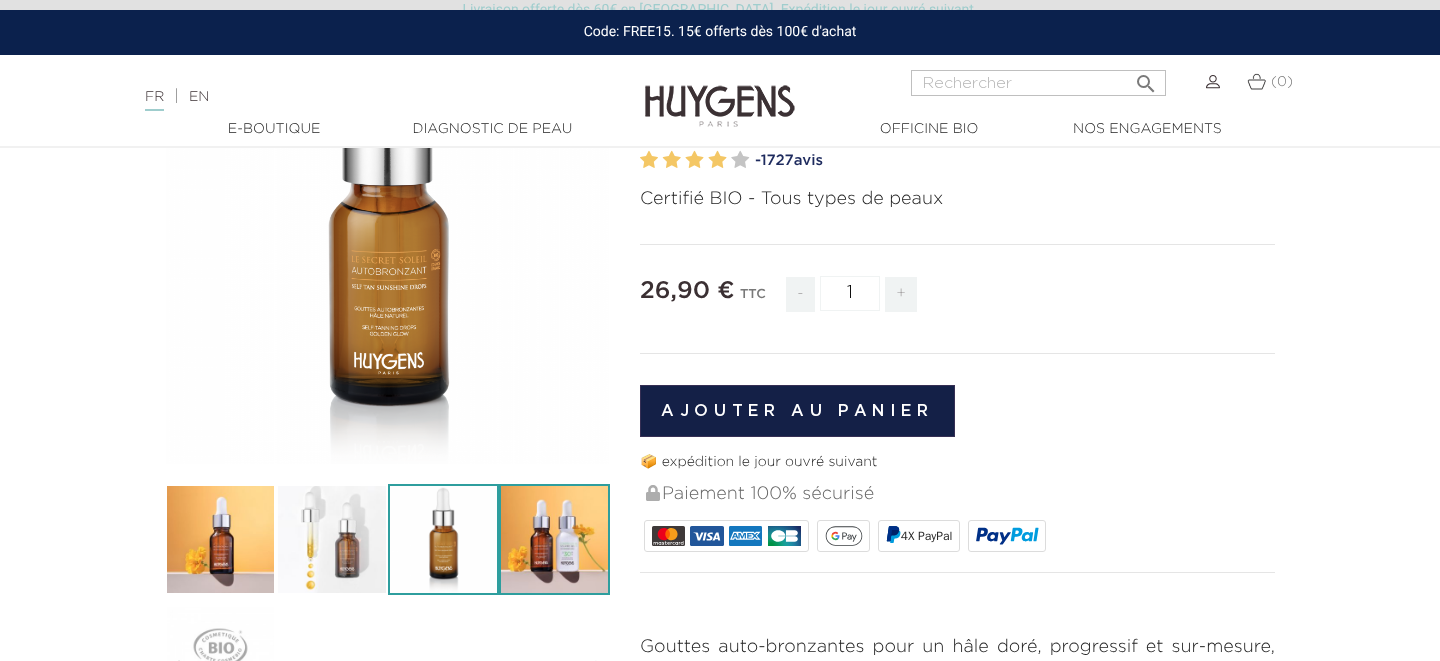 click at bounding box center (554, 539) 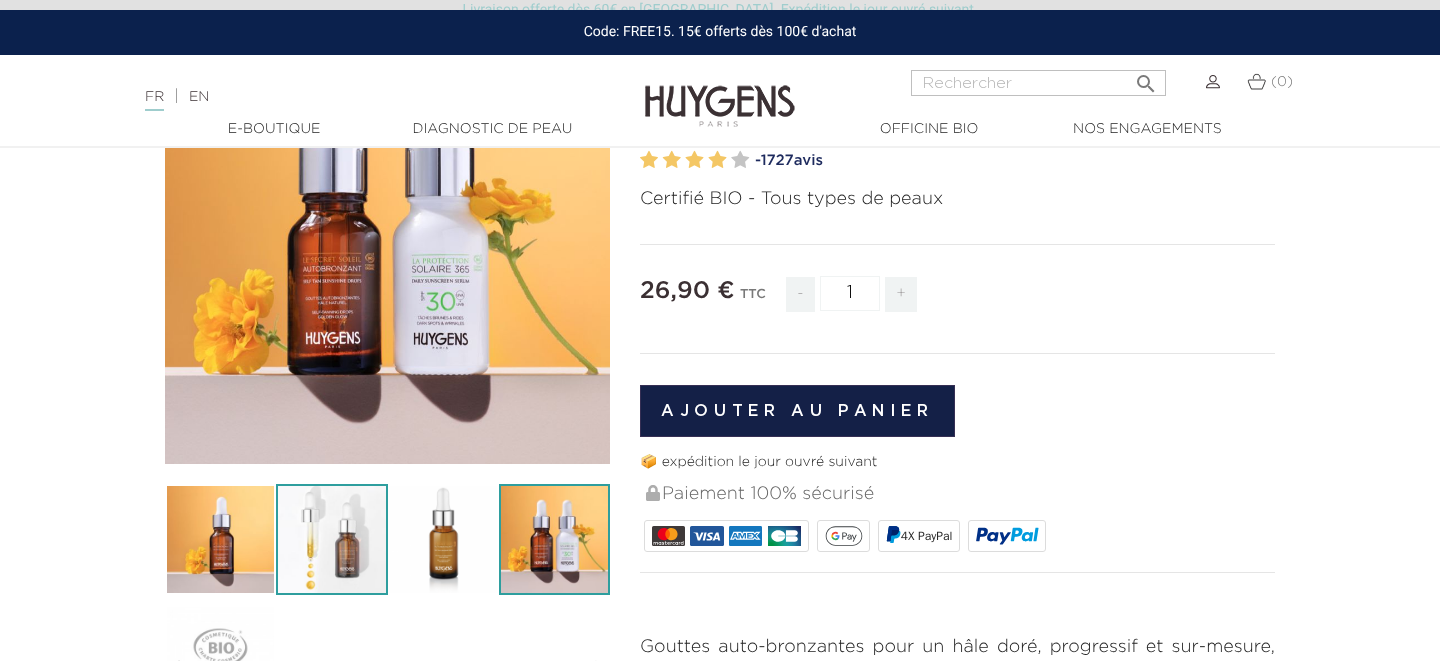 click at bounding box center (331, 539) 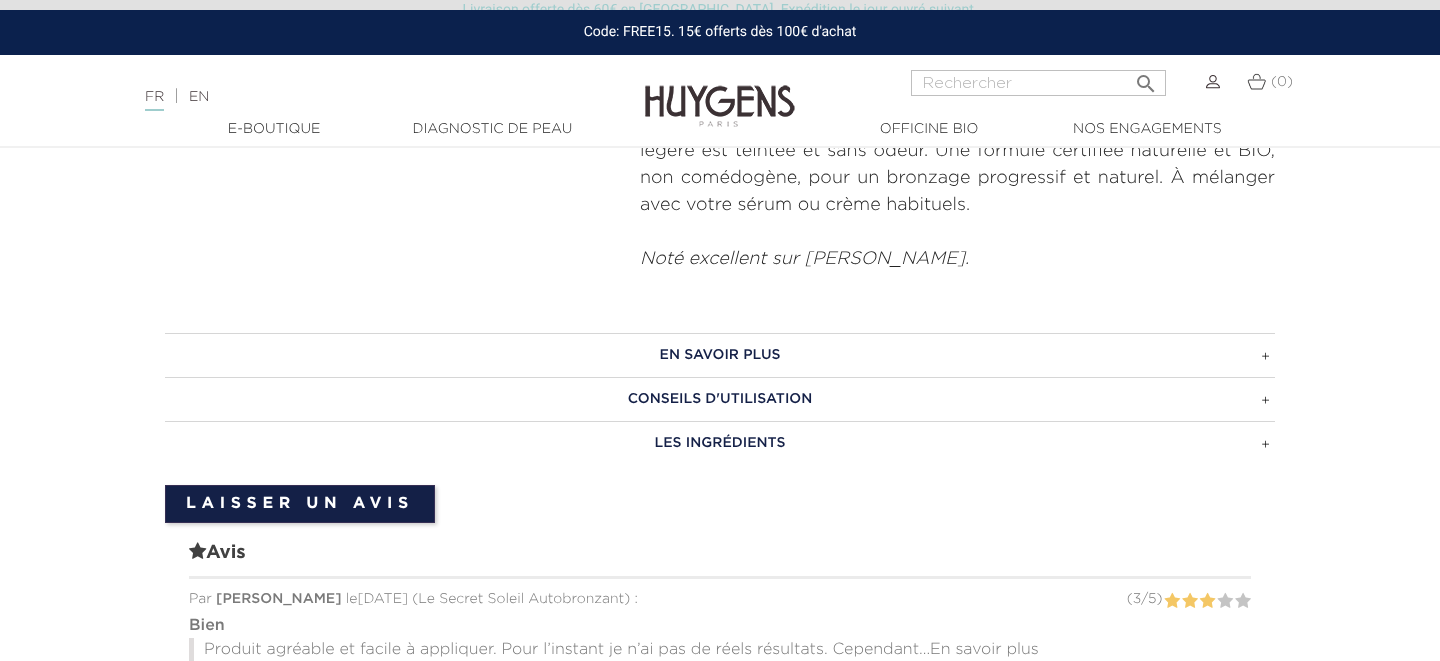 scroll, scrollTop: 1035, scrollLeft: 0, axis: vertical 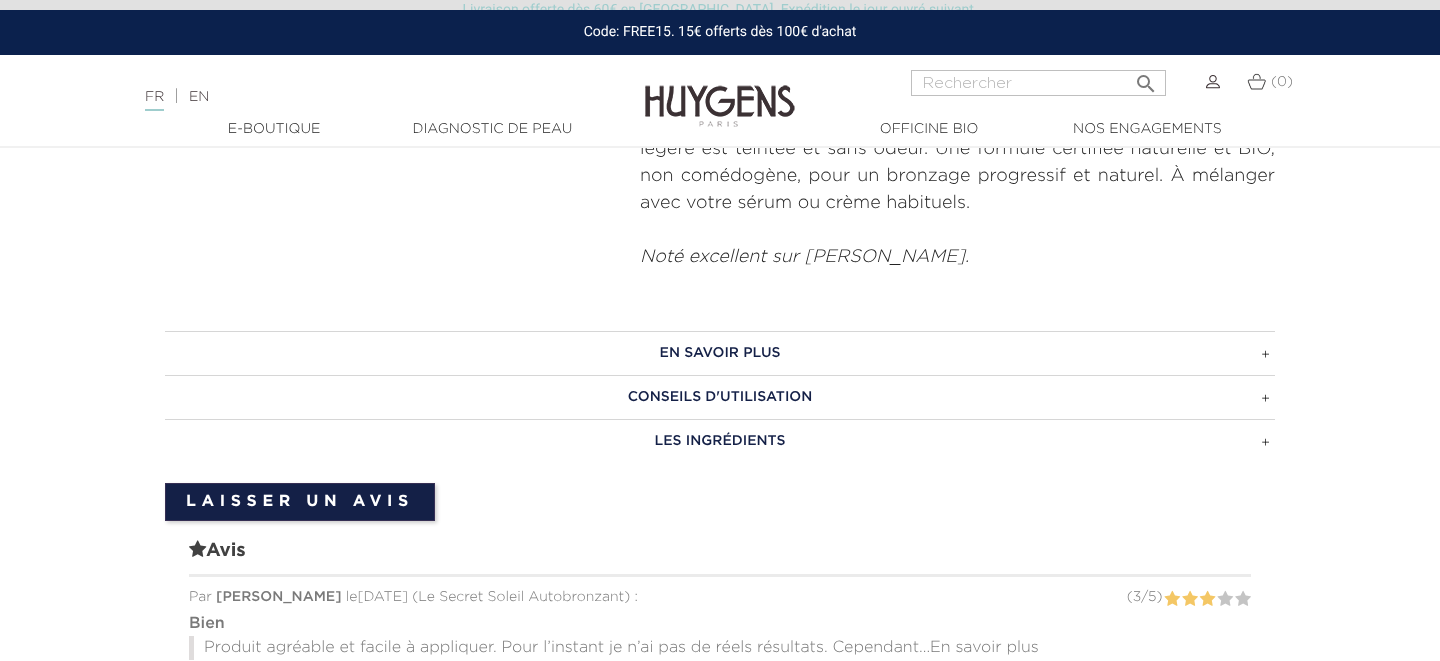 click on "EN SAVOIR PLUS" at bounding box center (720, 353) 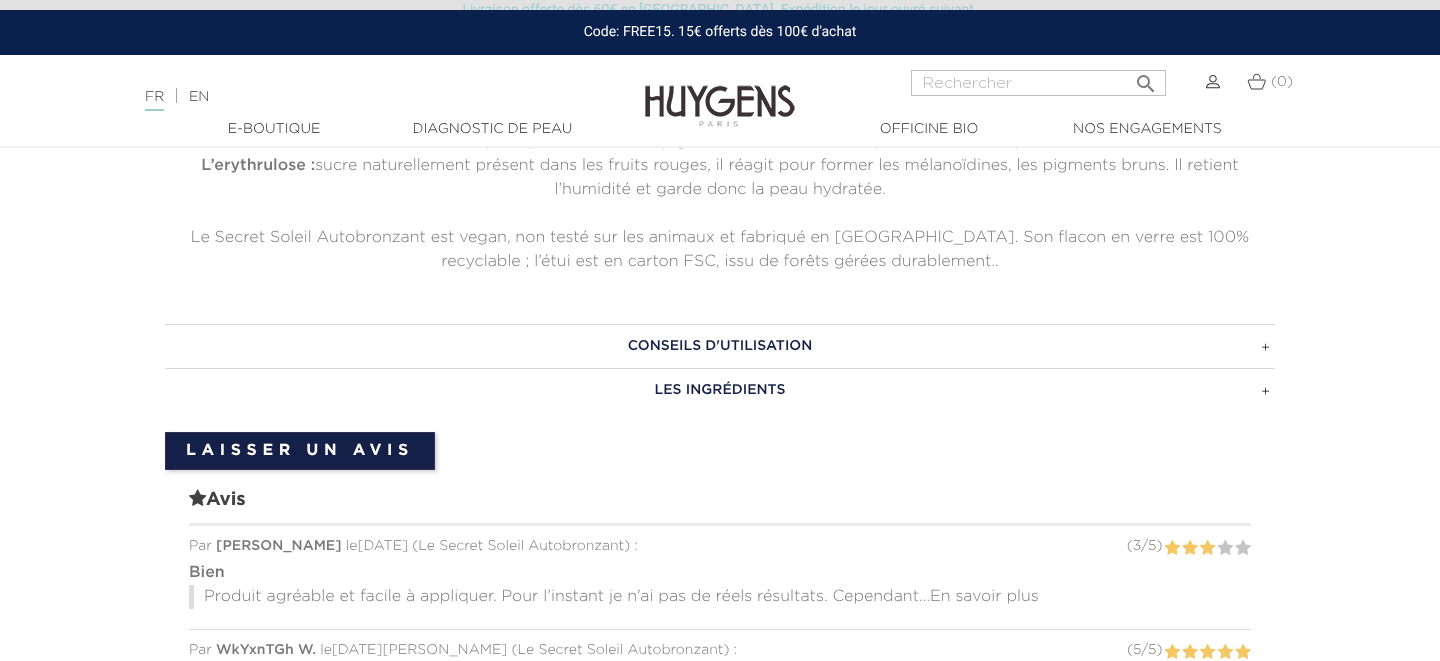 scroll, scrollTop: 1365, scrollLeft: 0, axis: vertical 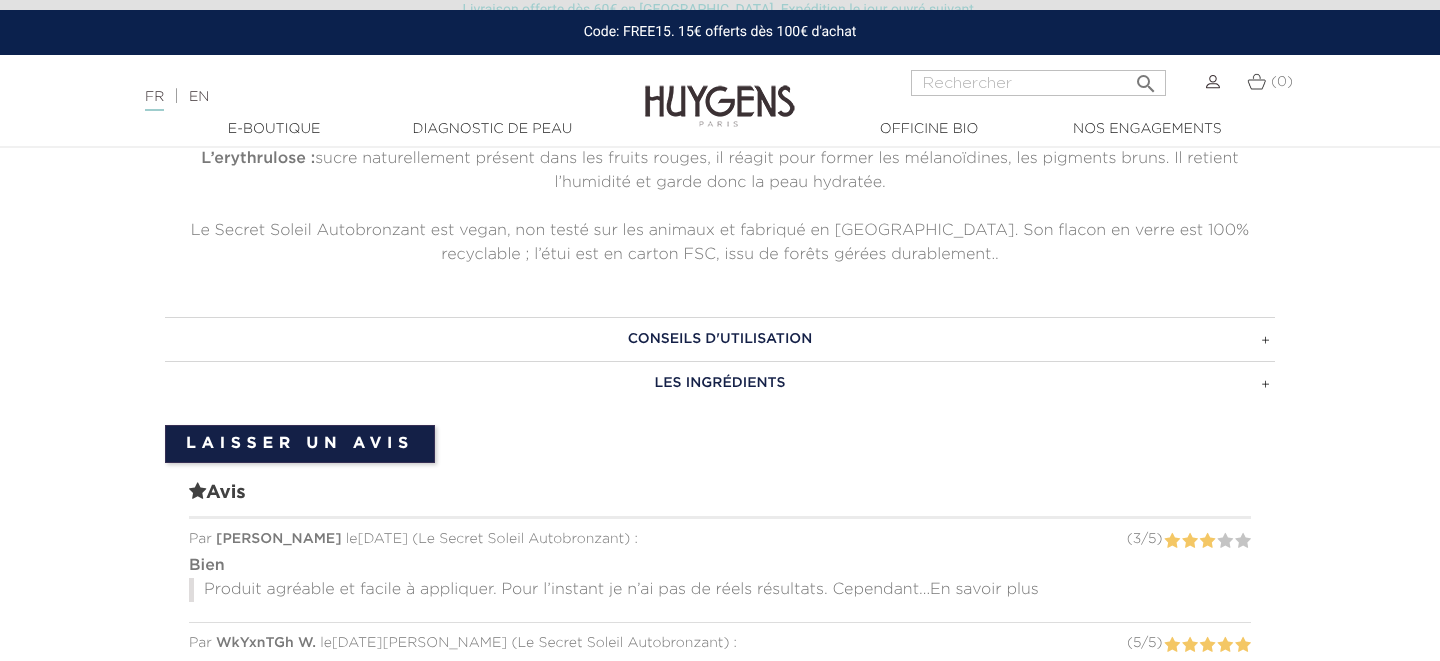 click on "CONSEILS D'UTILISATION" at bounding box center [720, 339] 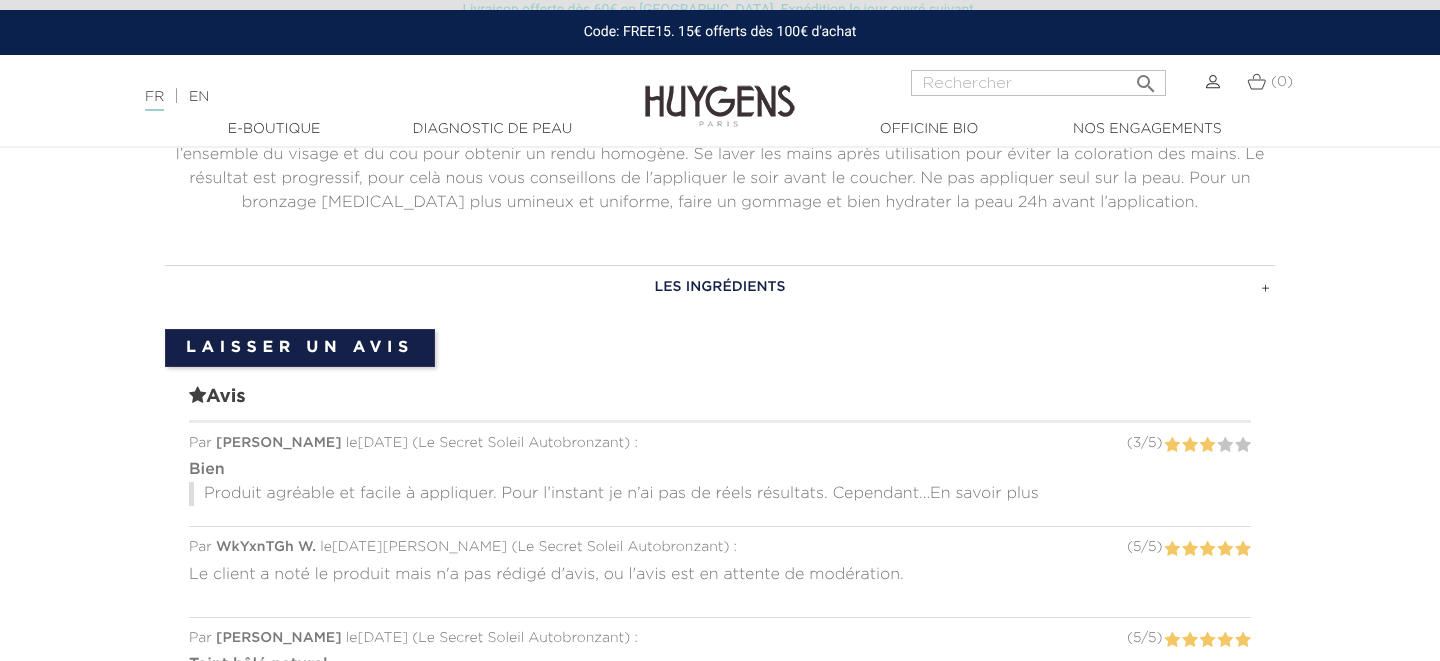 click on "EN SAVOIR PLUS
ACTIFS CLÉS
Dihydroxyacétone (DHA) : sucre d’origine naturel, actif incontournable des autobronzants. Elle réagit aux fonctions amines sur les cellules mortes de la peau pour former des pigments, les mélanoïdes, qui vont colorer la peau.
L’erythrulose :  sucre naturellement présent dans les fruits rouges, il réagit pour former les mélanoïdines, les pigments bruns. Il retient l’humidité et garde donc la peau hydratée.
Le Secret Soleil Autobronzant est vegan, non testé sur les animaux et fabriqué en France. Son flacon en verre est 100% recyclable ; l’étui est en carton FSC, issu de forêts gérées durablement.." at bounding box center (720, 154) 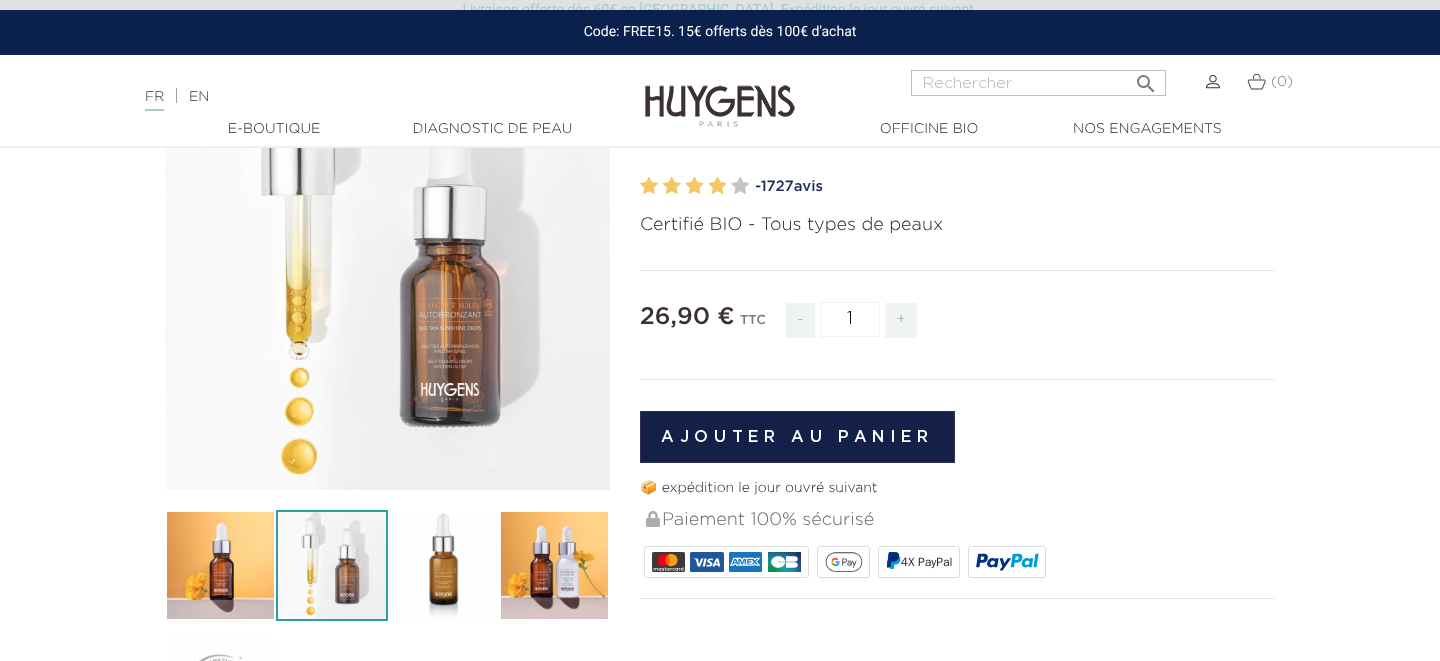 scroll, scrollTop: 494, scrollLeft: 0, axis: vertical 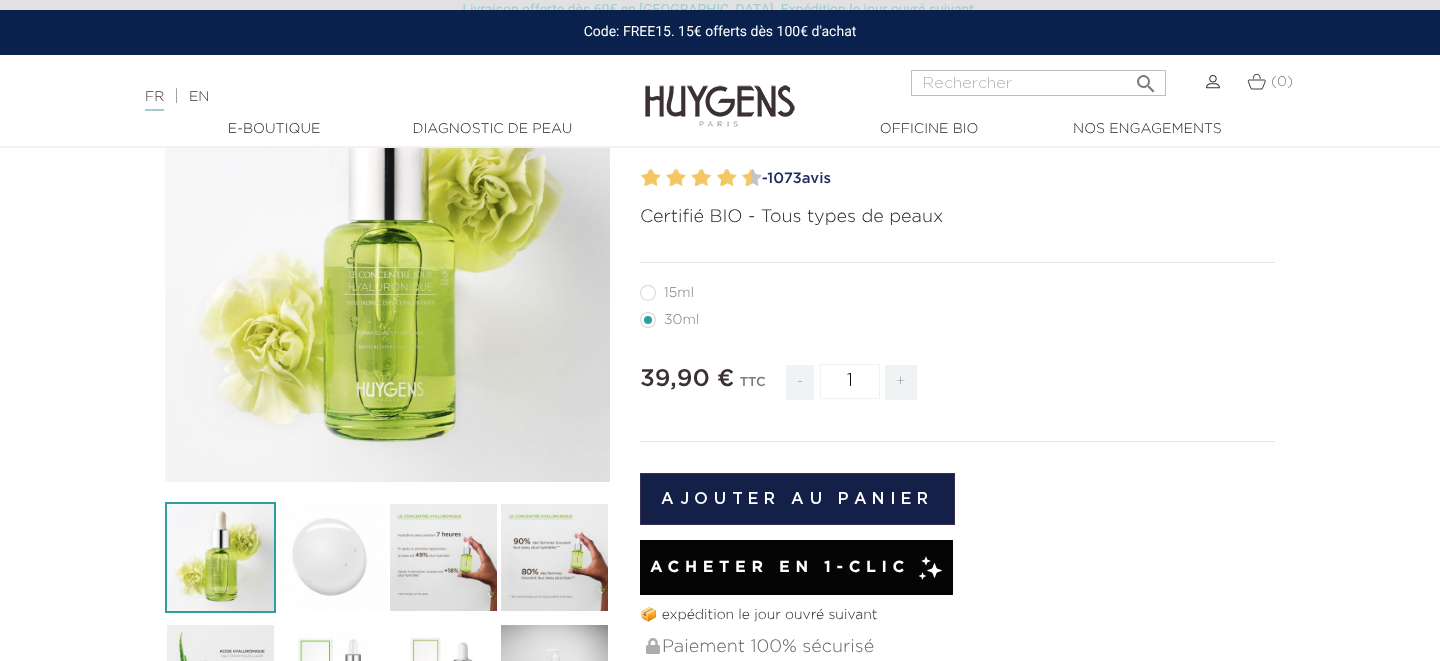 click on "15ml" at bounding box center [952, 292] 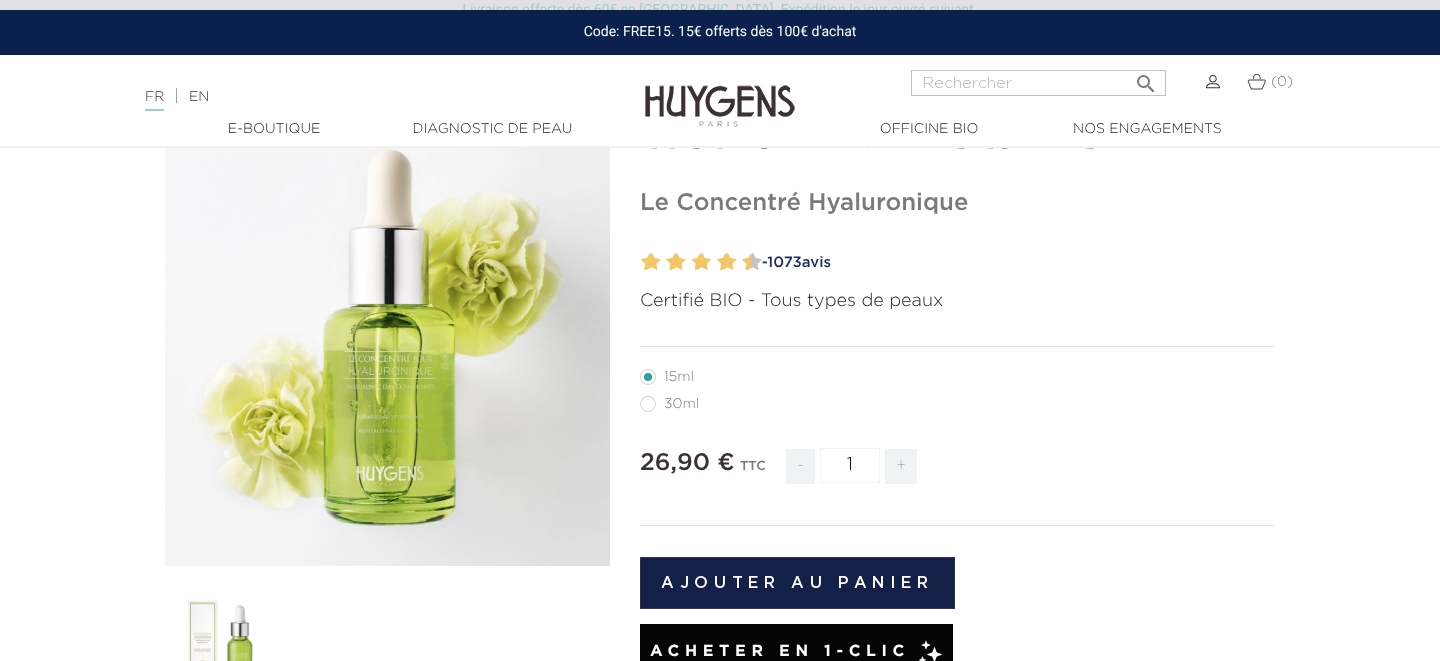 scroll, scrollTop: 133, scrollLeft: 0, axis: vertical 